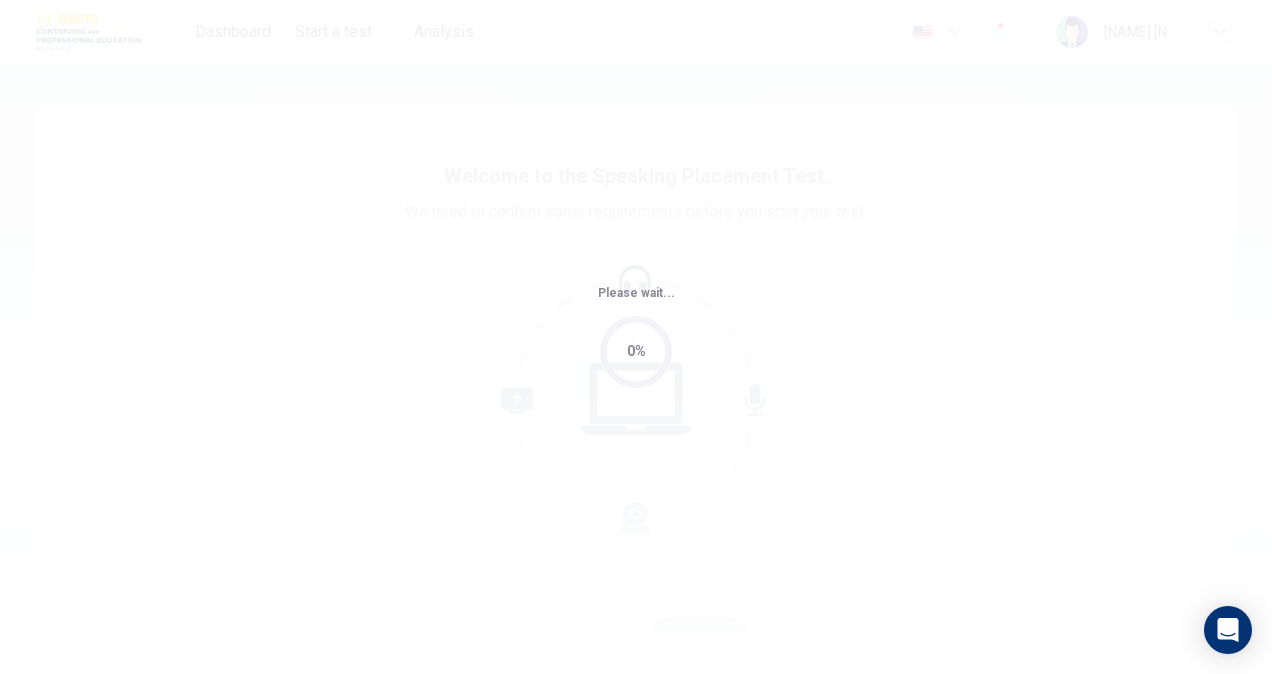 scroll, scrollTop: 0, scrollLeft: 0, axis: both 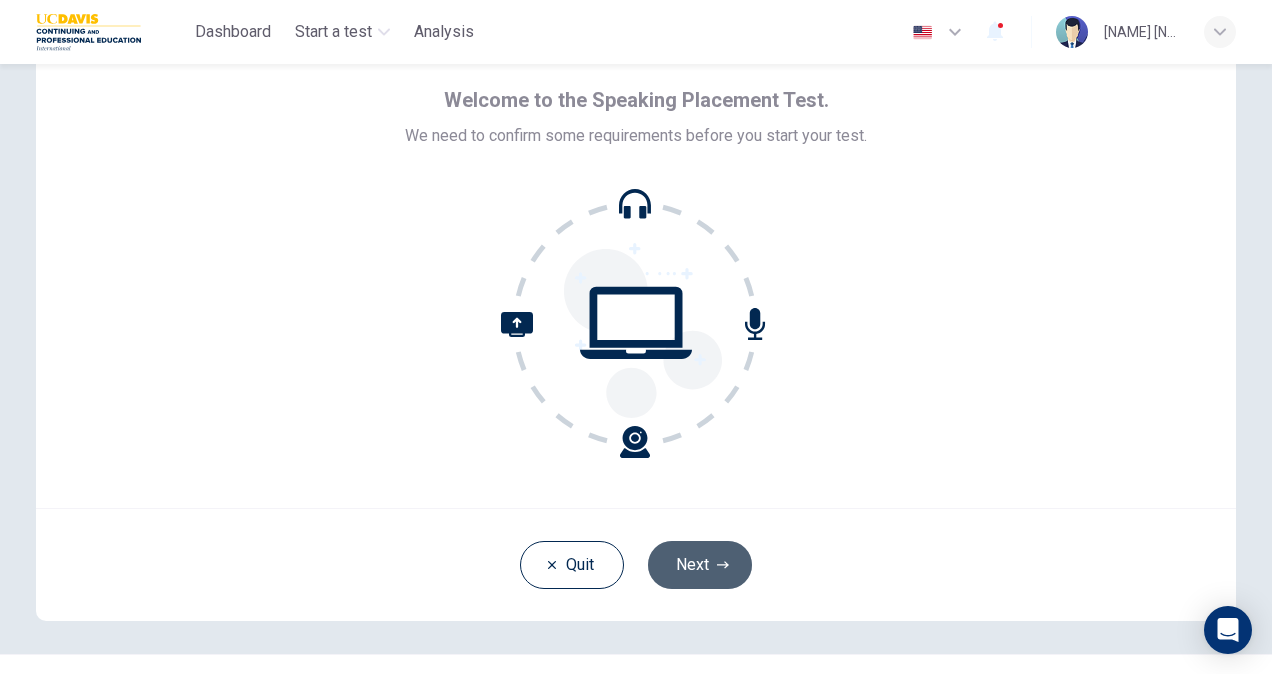 click on "Next" at bounding box center [700, 565] 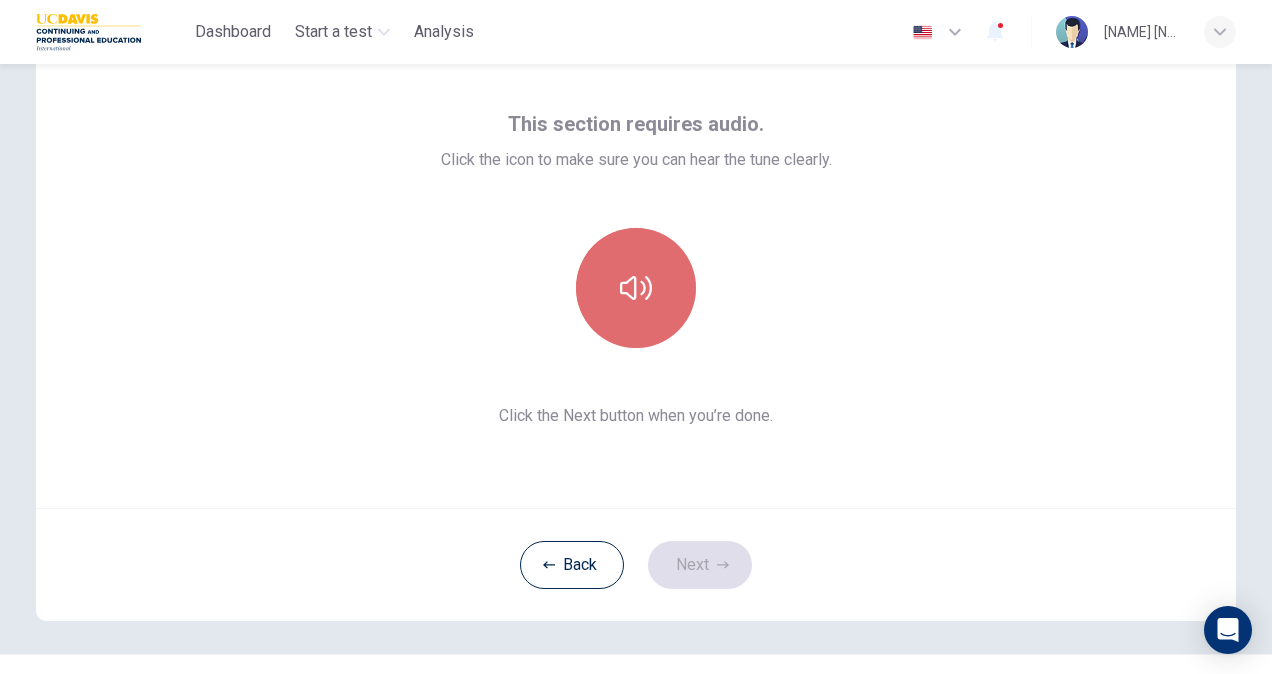 click at bounding box center (636, 288) 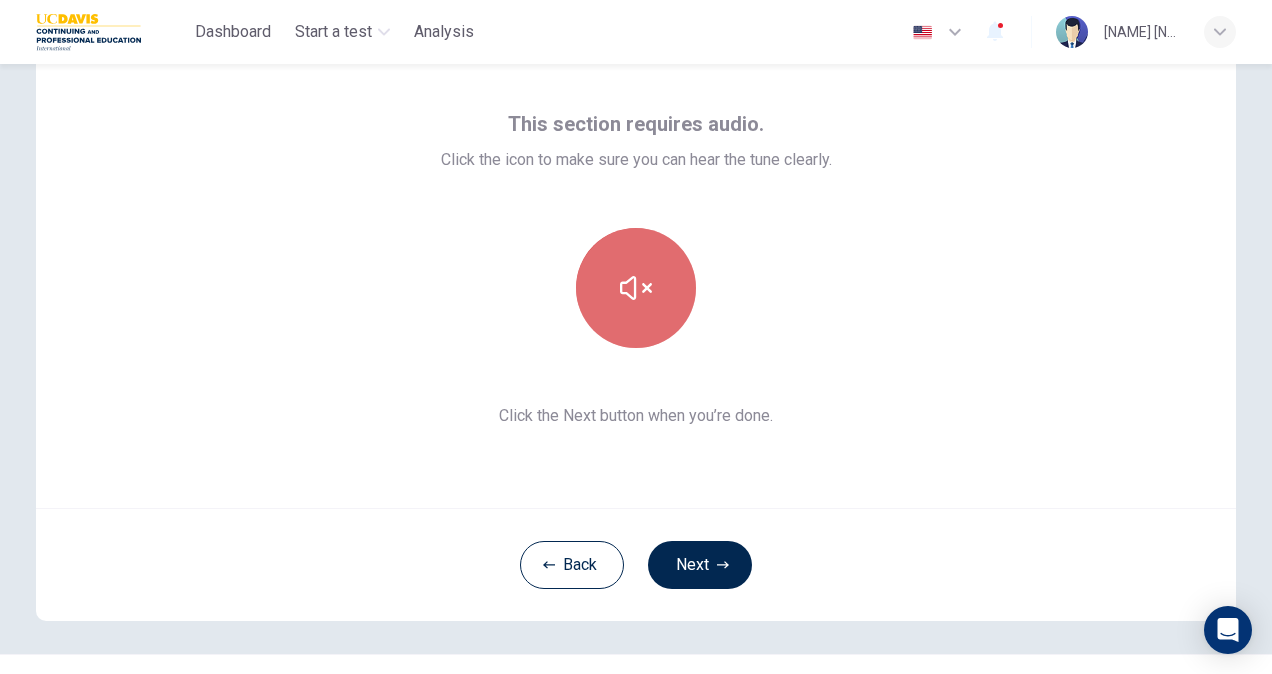 click at bounding box center (636, 288) 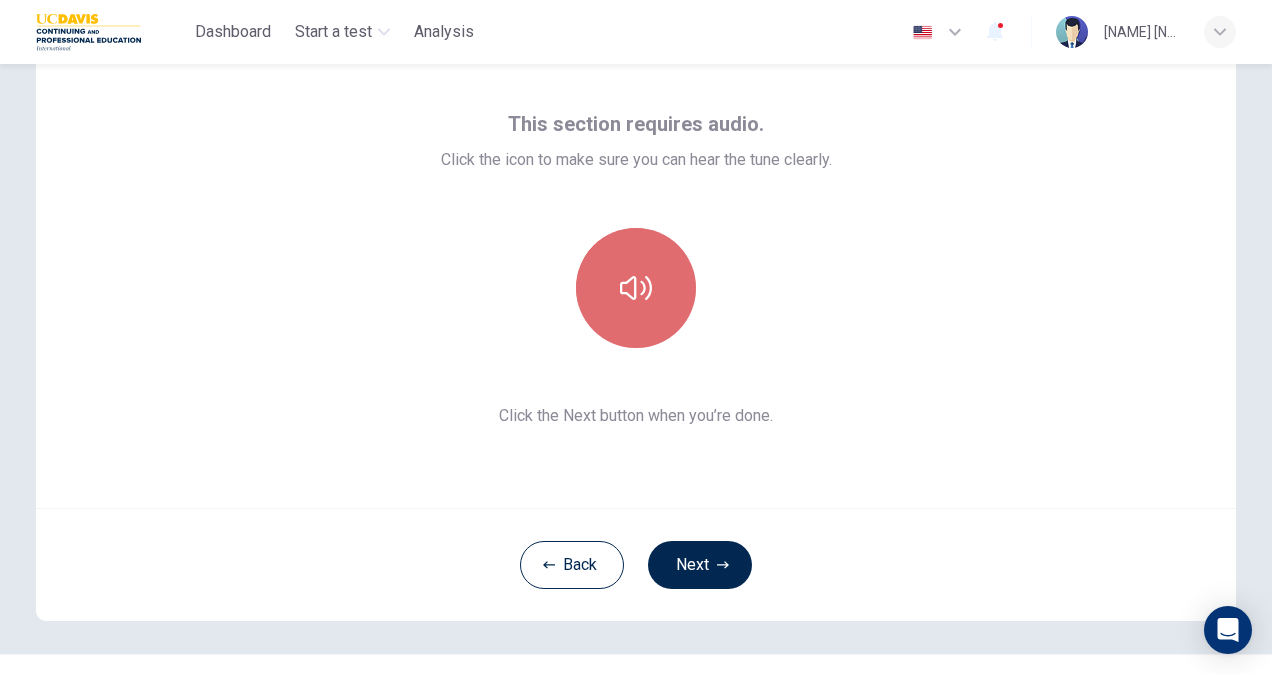 click at bounding box center [636, 288] 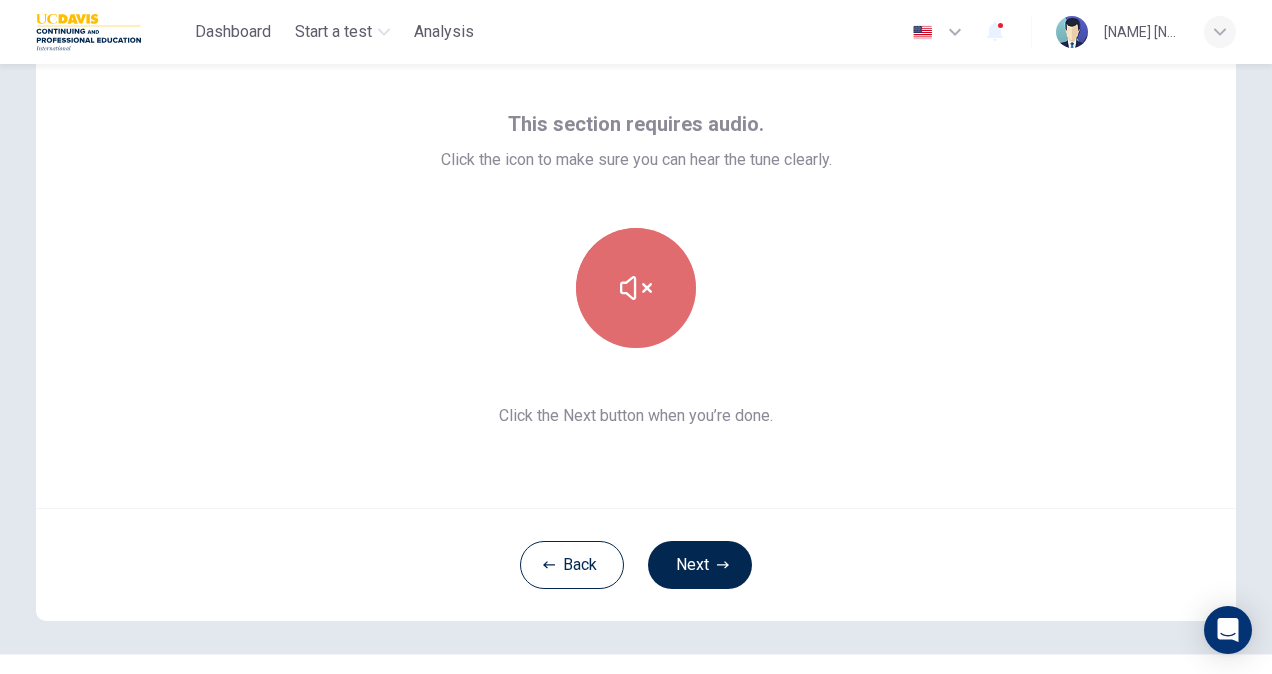 click at bounding box center (636, 288) 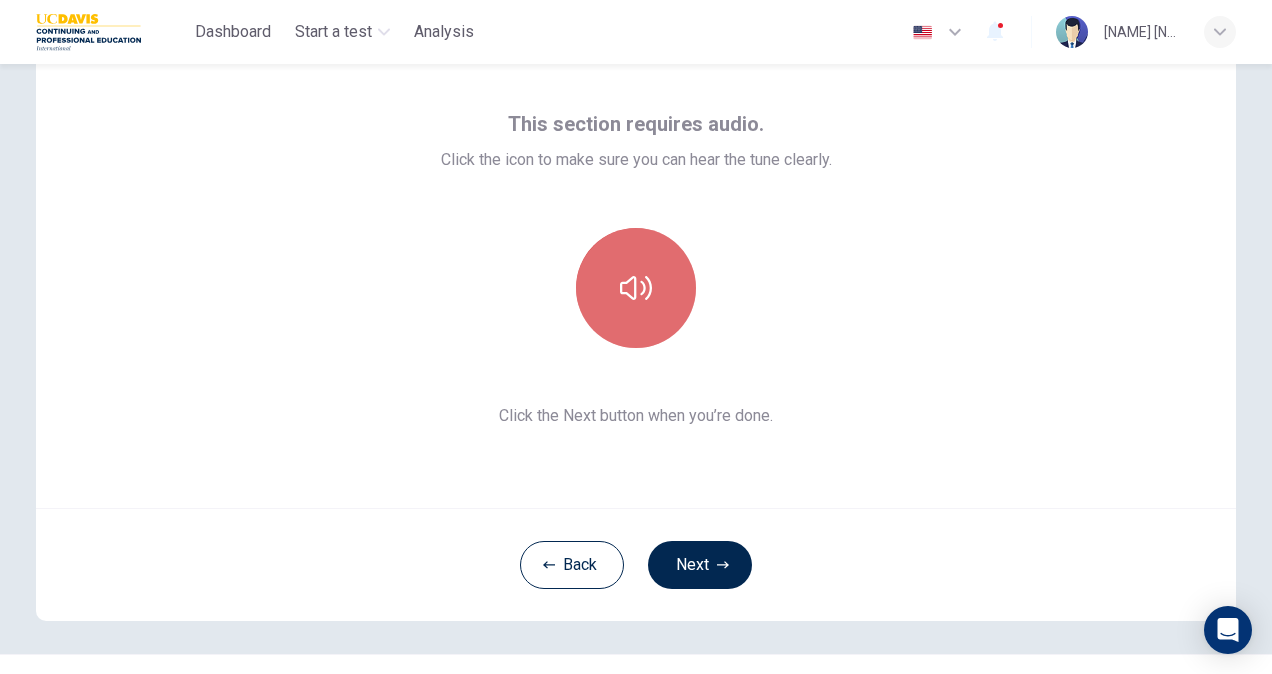 click at bounding box center (636, 288) 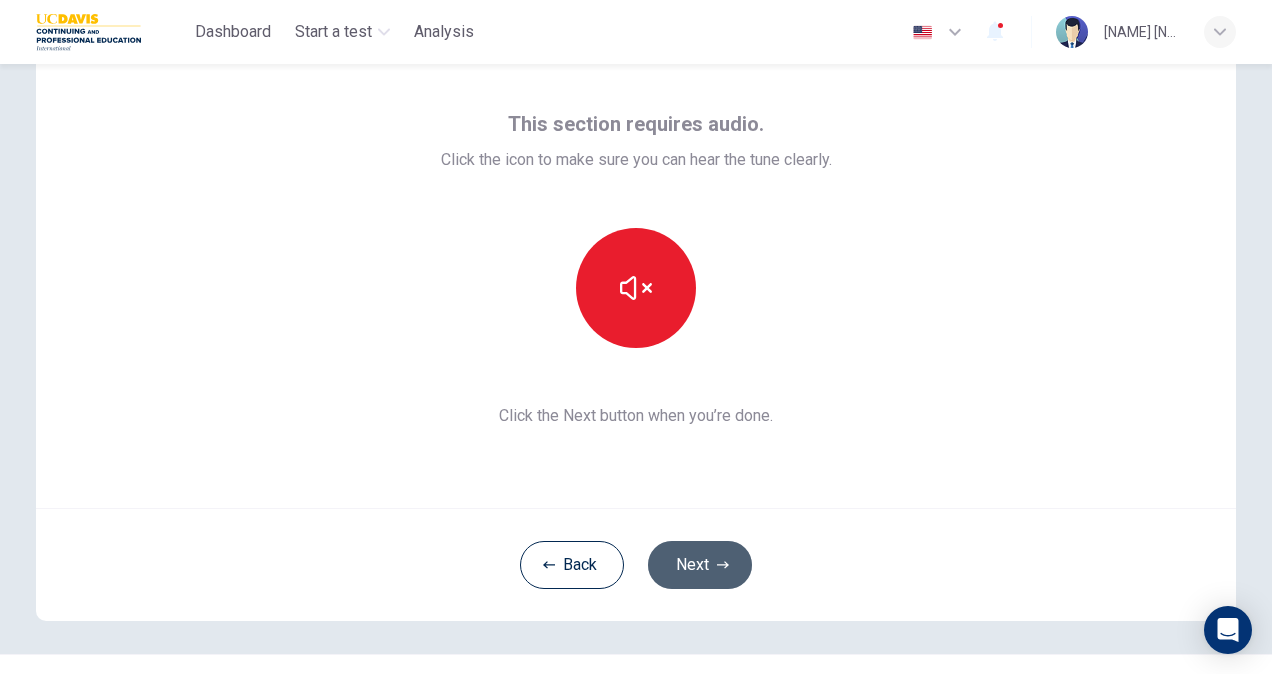 click on "Next" at bounding box center [700, 565] 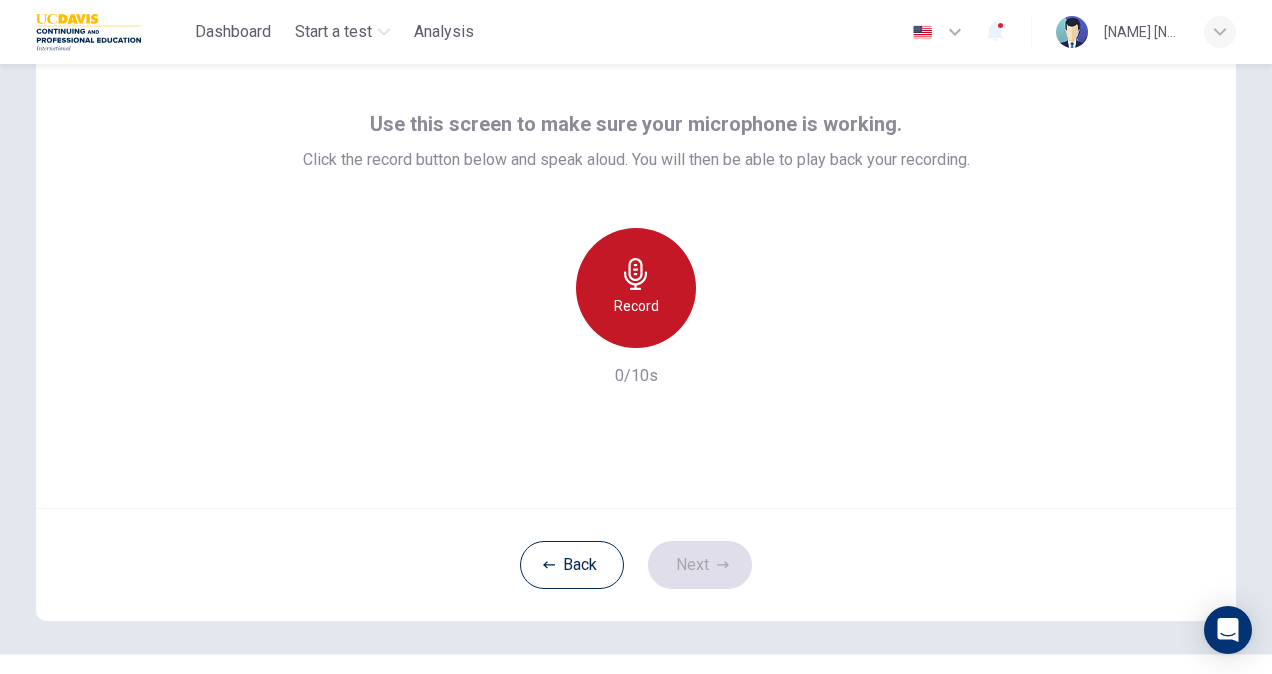 click 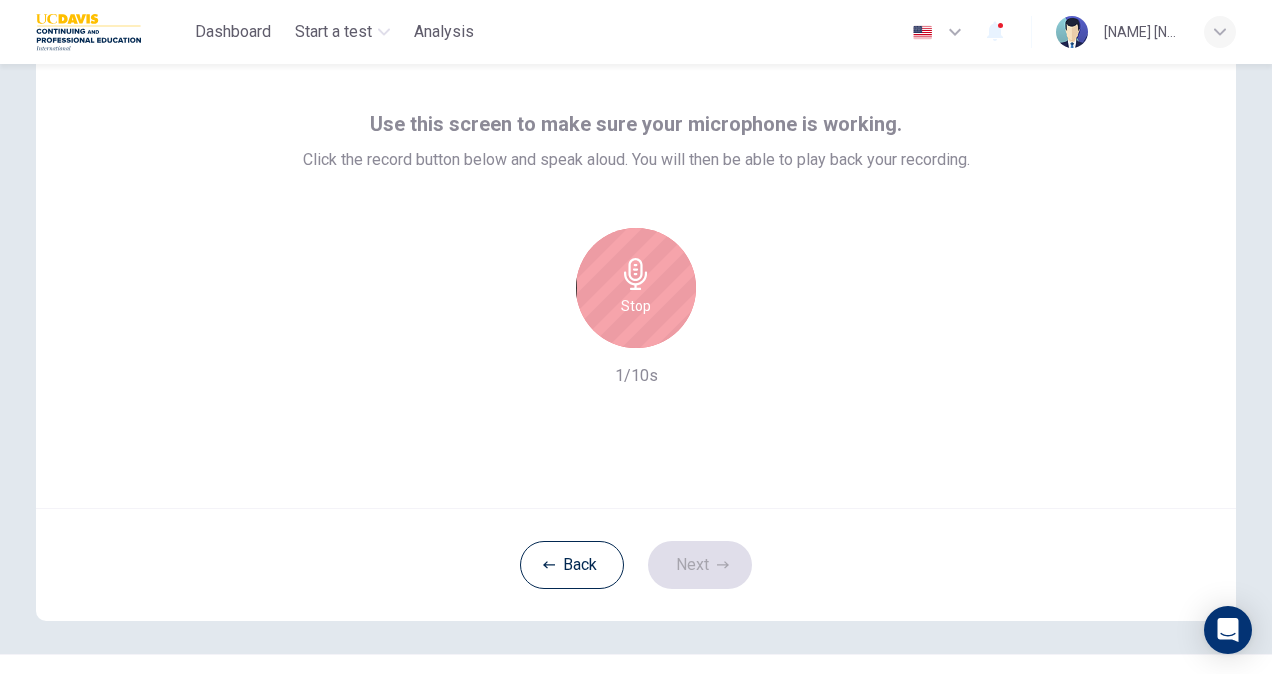 click 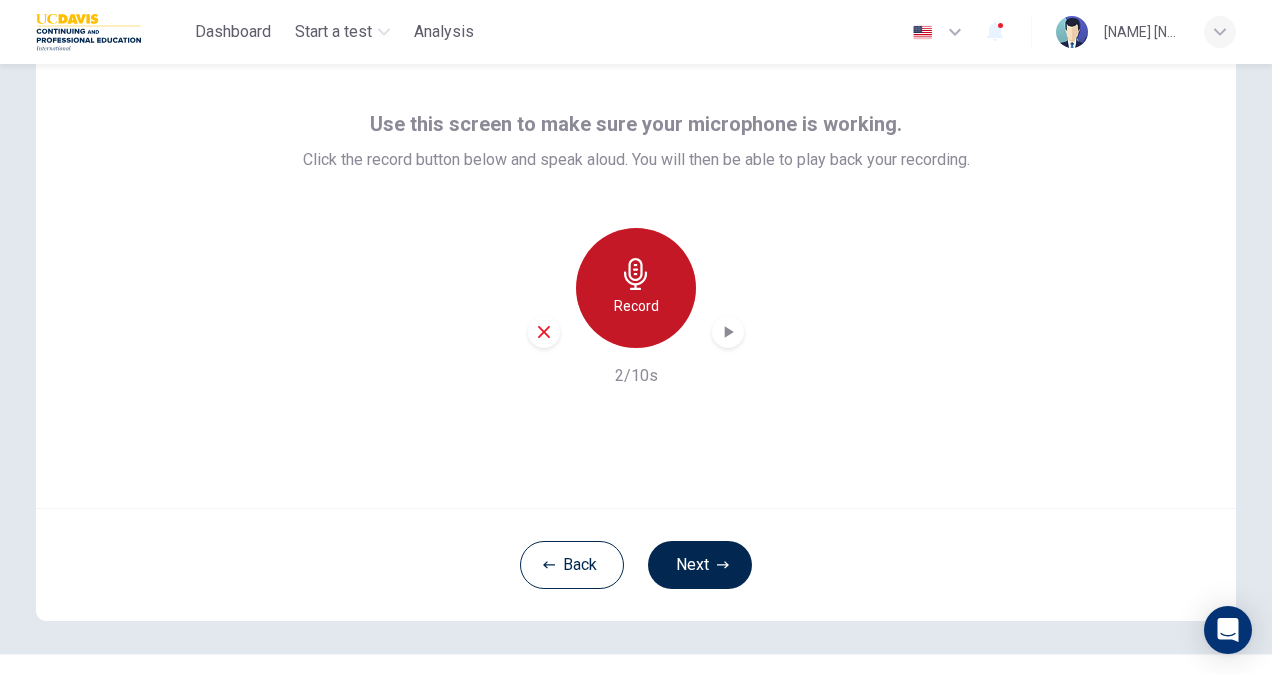 click 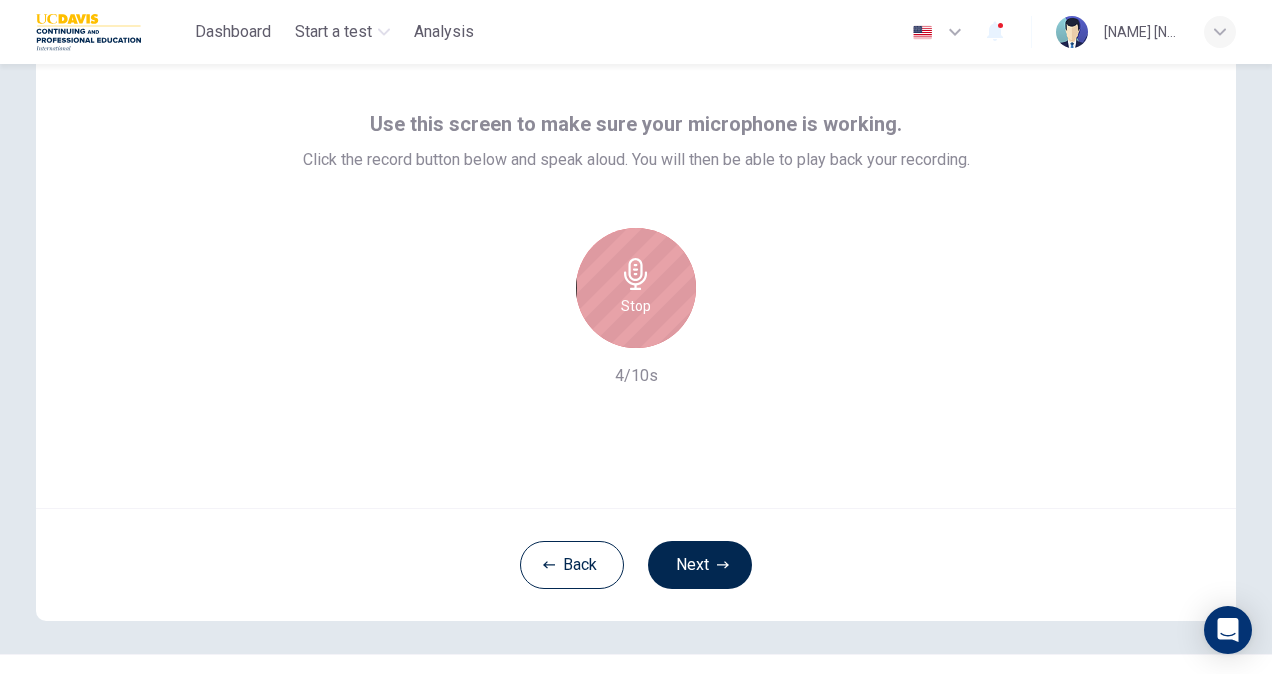 click on "Stop" at bounding box center (636, 288) 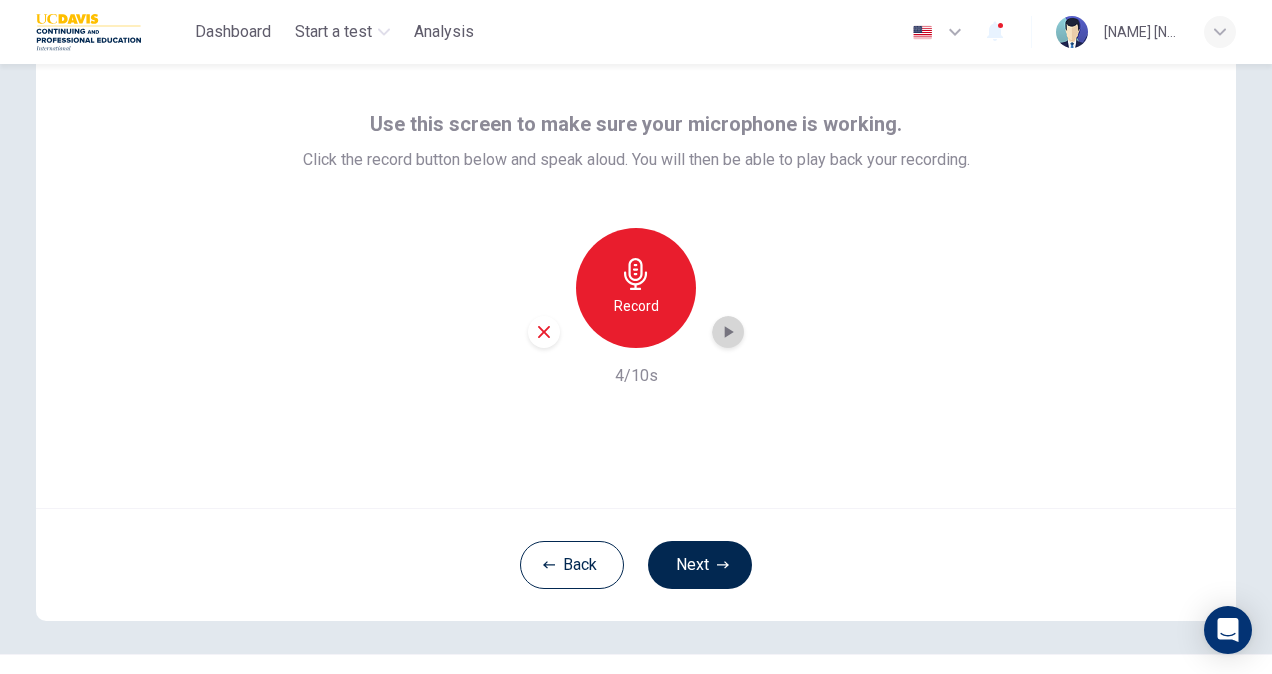 click 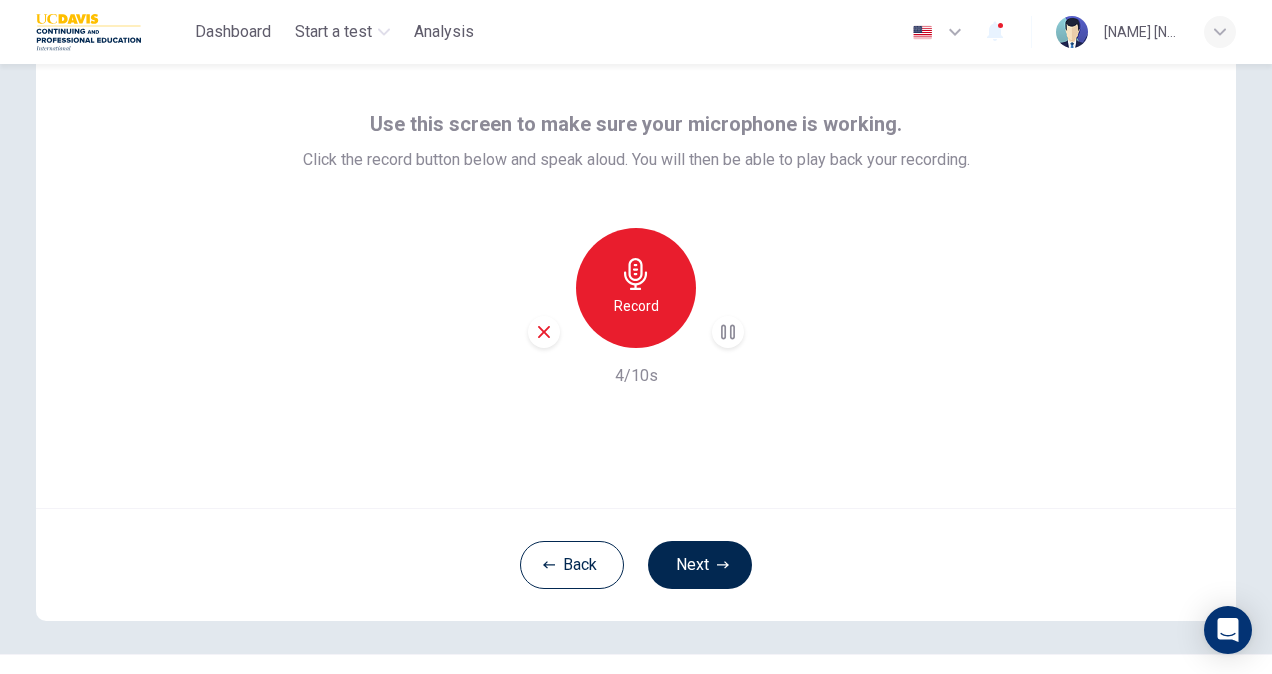 type 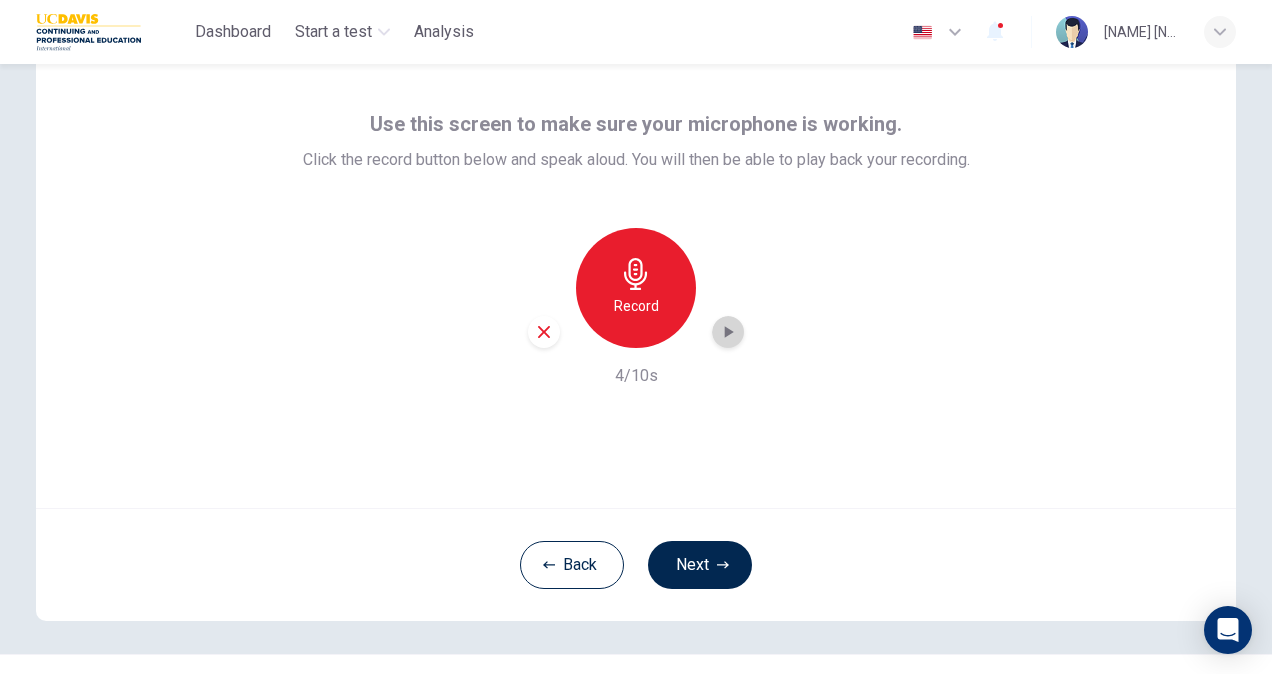 click 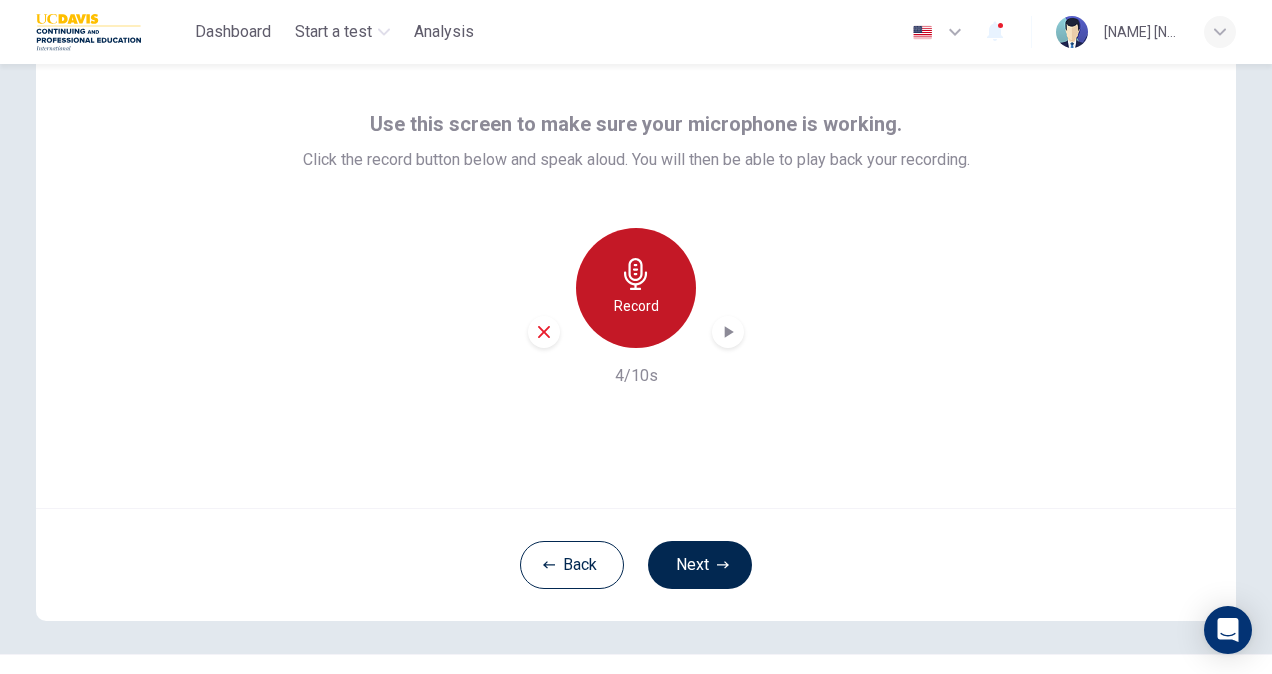 click on "Record" at bounding box center (636, 306) 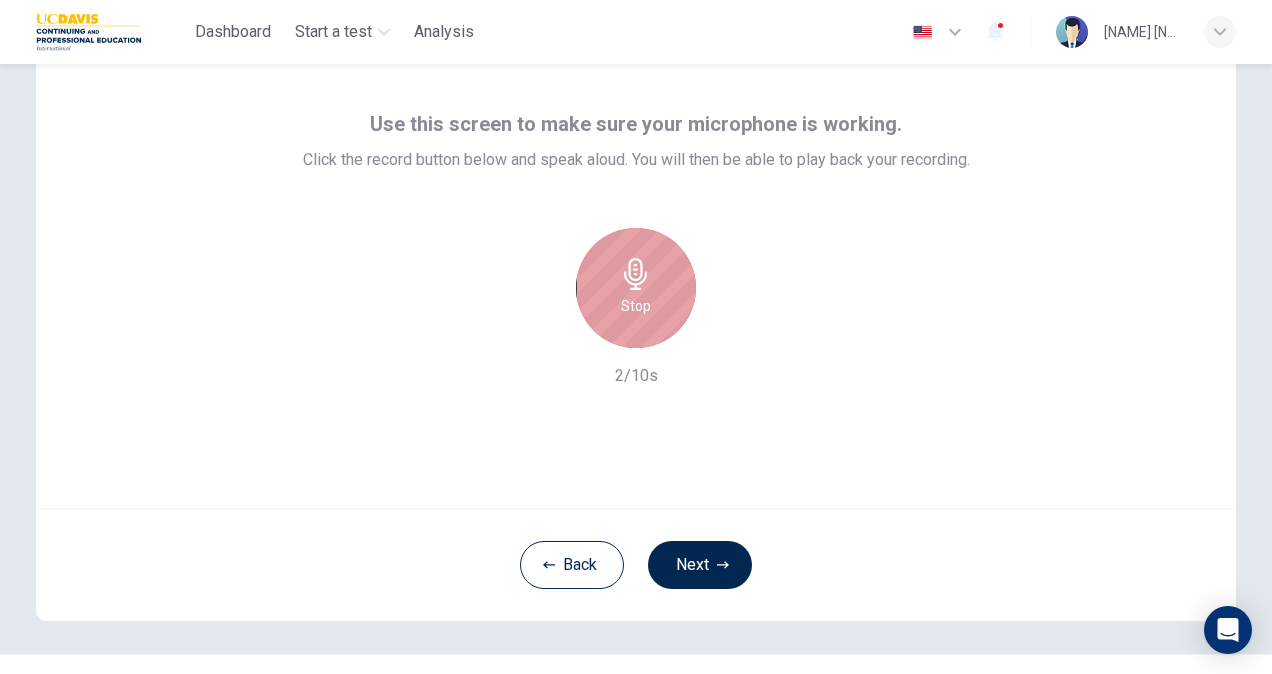 click on "Stop" at bounding box center (636, 306) 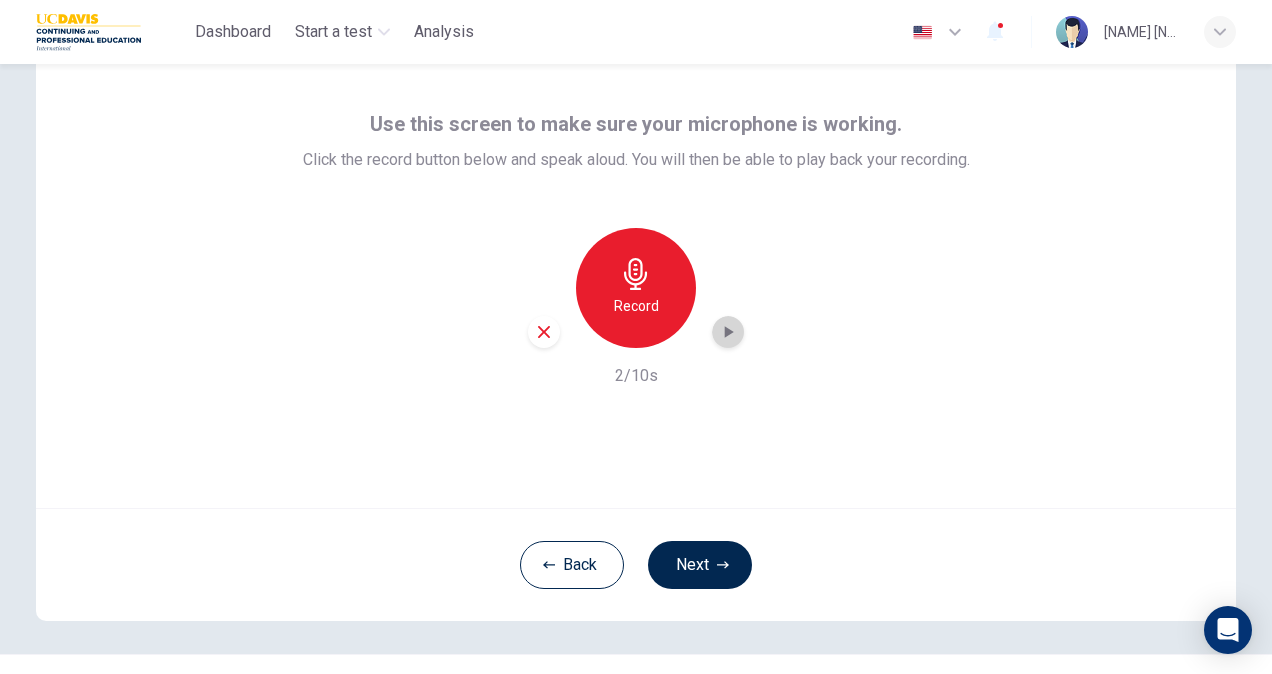 click 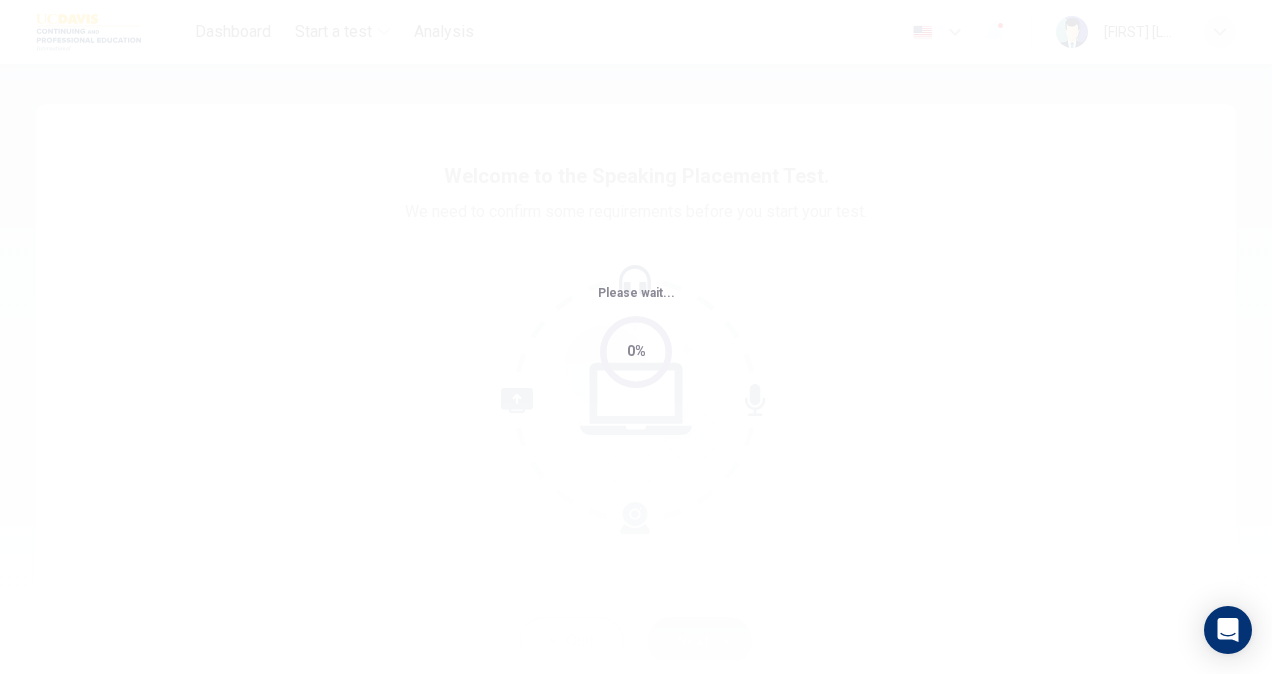 scroll, scrollTop: 0, scrollLeft: 0, axis: both 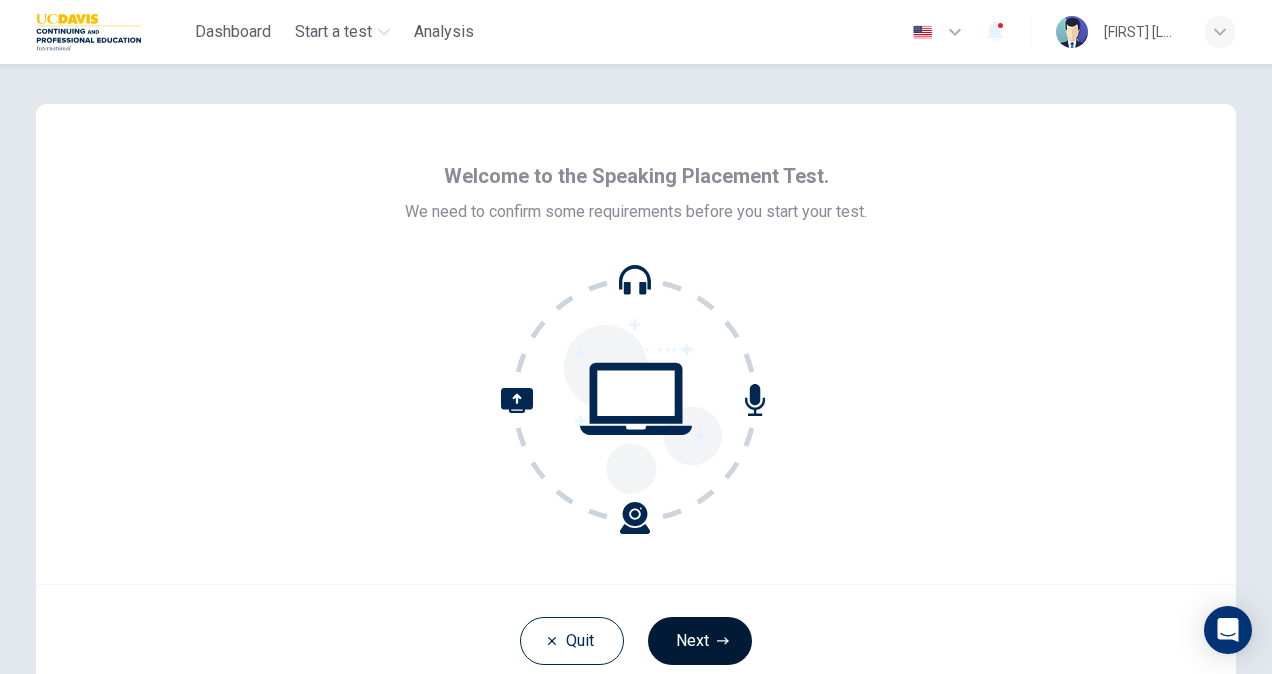 click 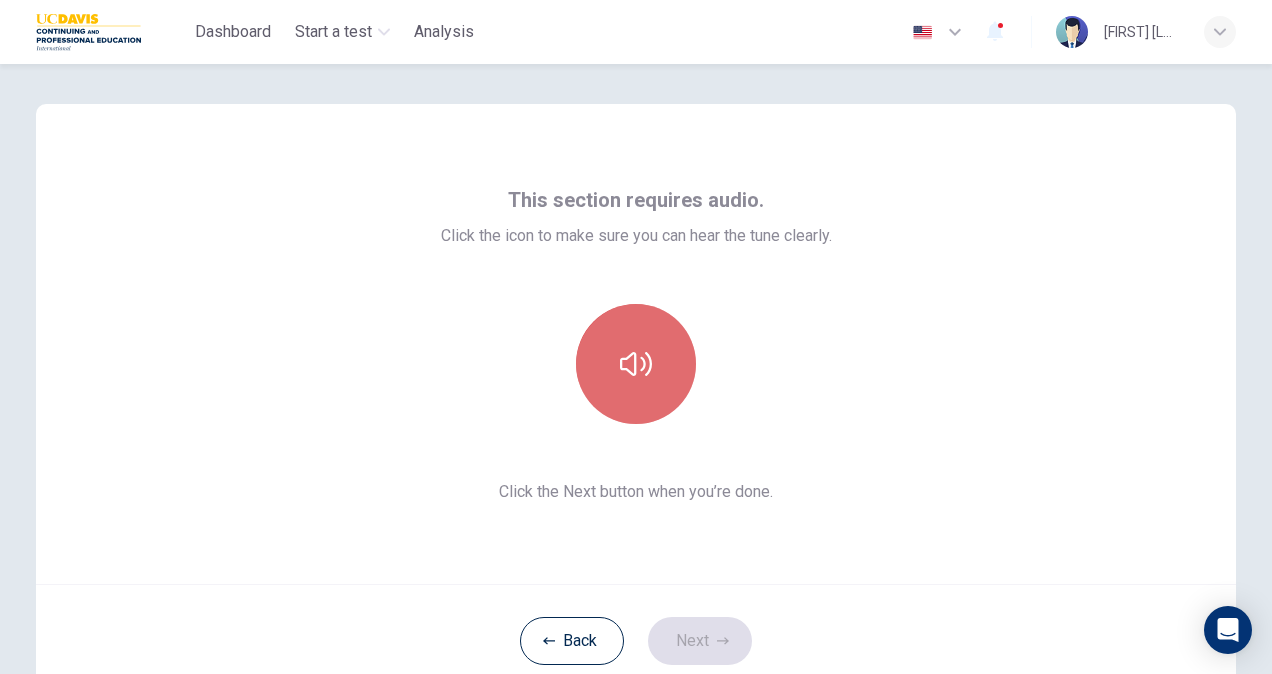 click at bounding box center [636, 364] 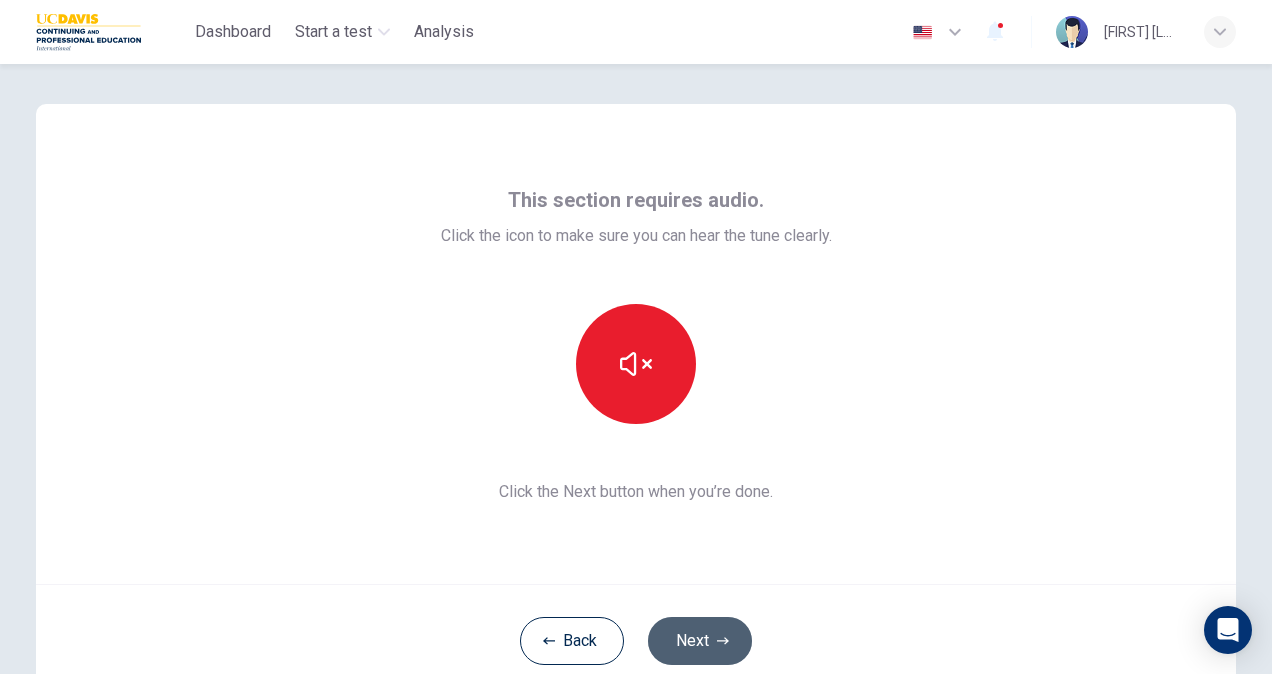 click on "Next" at bounding box center (700, 641) 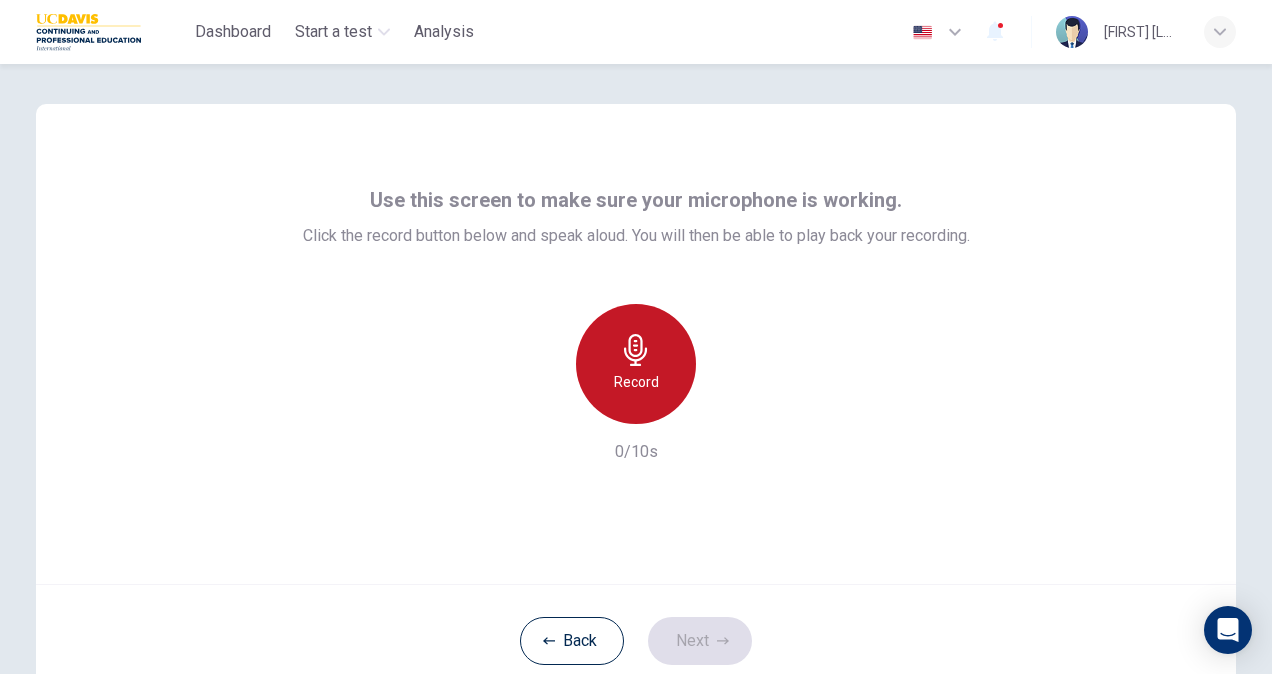 click on "Record" at bounding box center [636, 364] 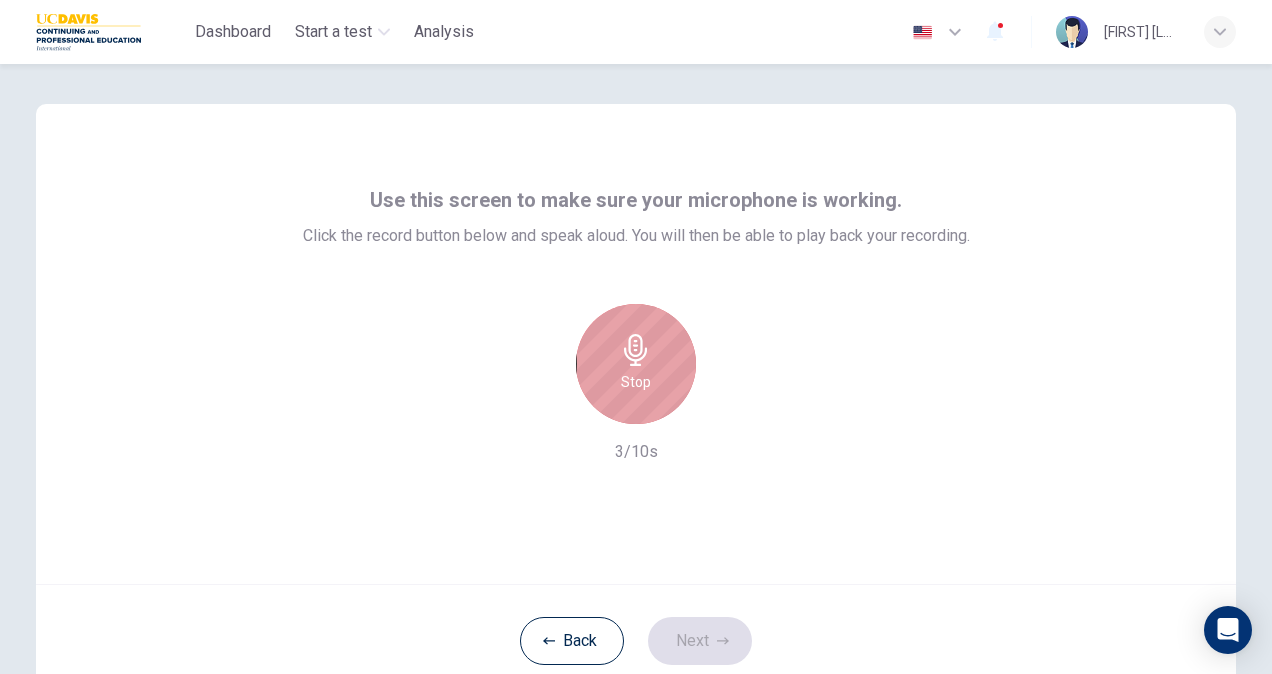 click on "Stop" at bounding box center (636, 364) 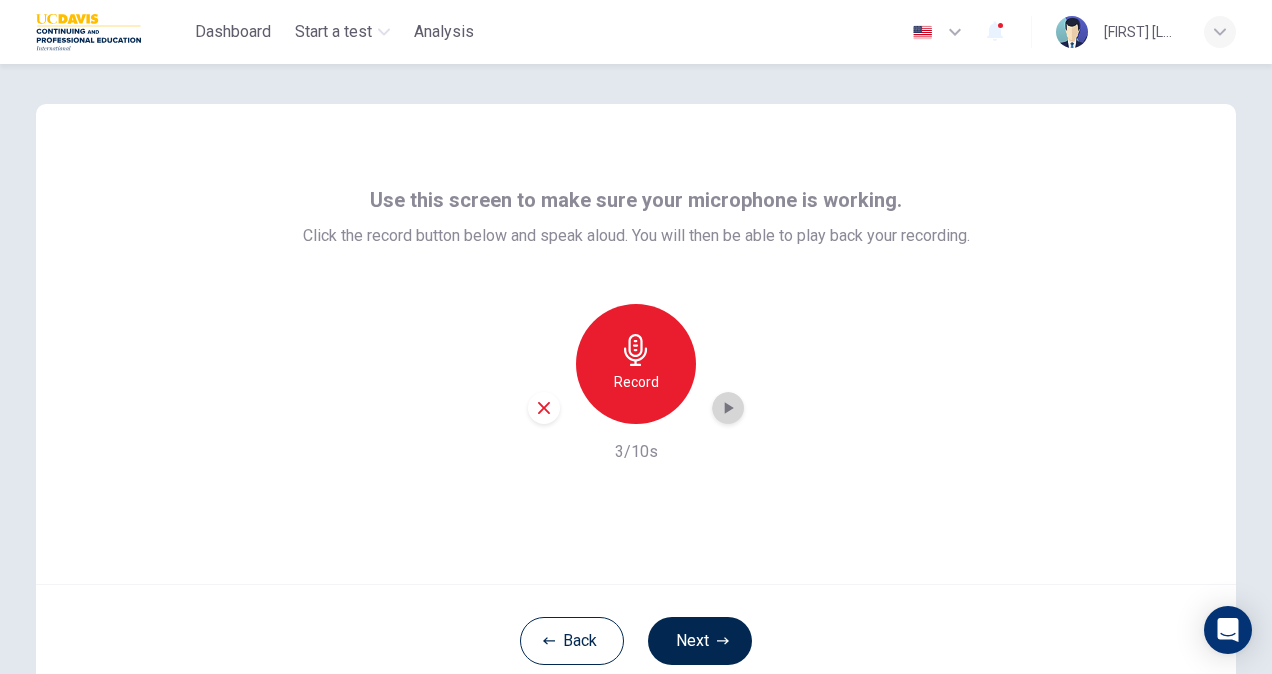 click at bounding box center (728, 408) 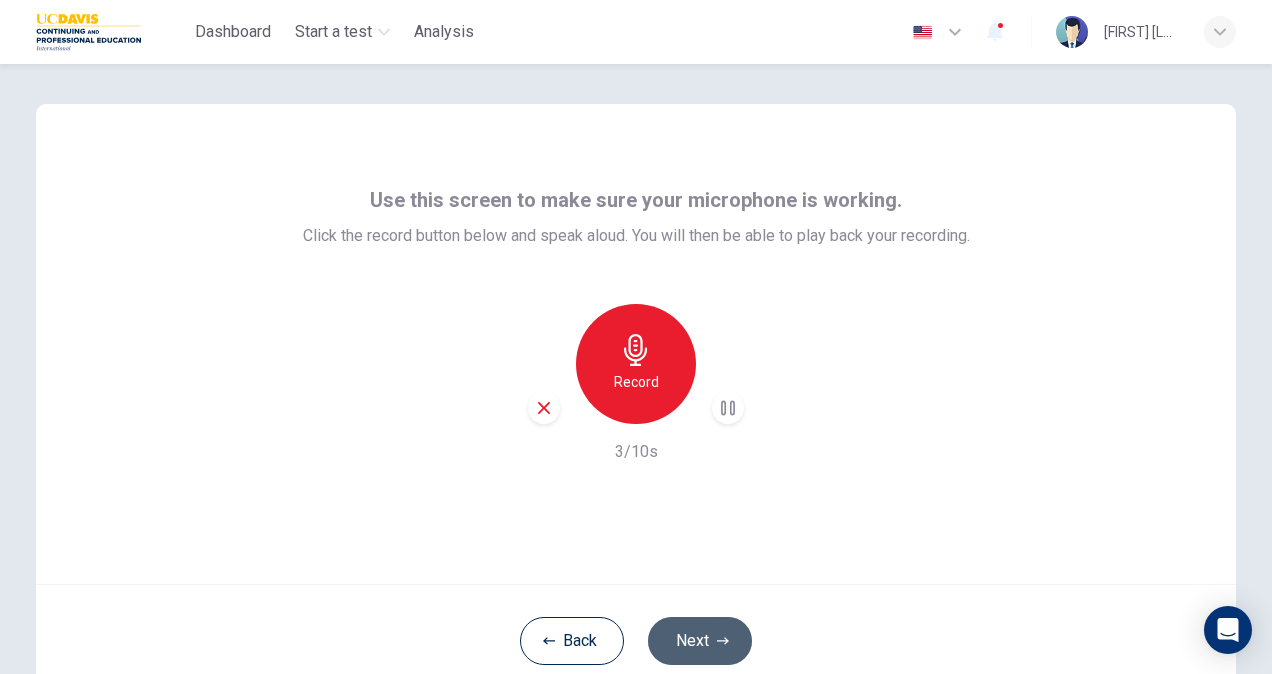 click on "Next" at bounding box center (700, 641) 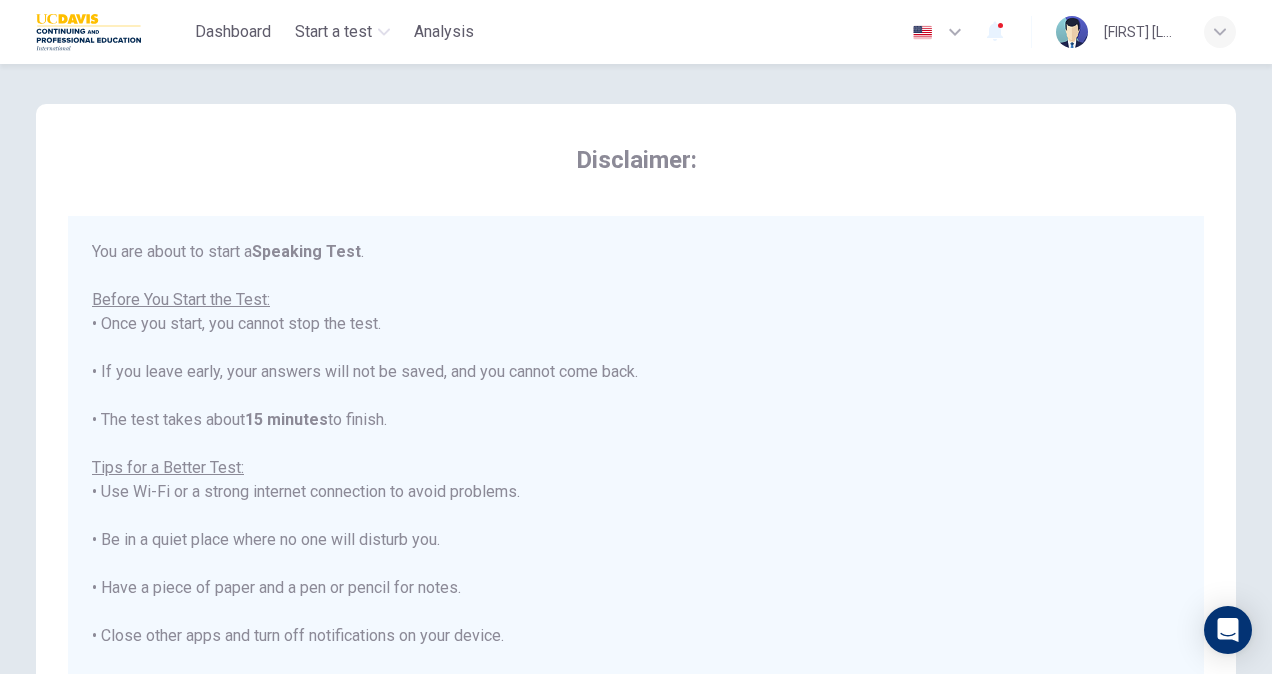scroll, scrollTop: 22, scrollLeft: 0, axis: vertical 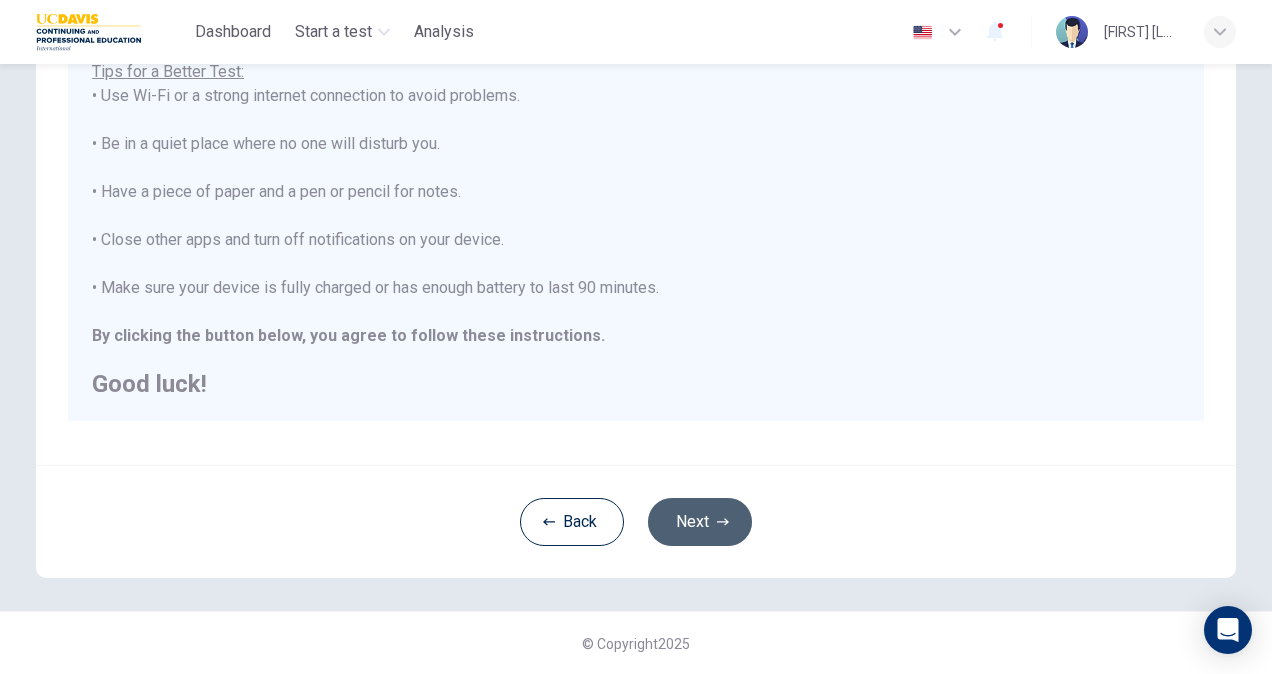 click on "Next" at bounding box center (700, 522) 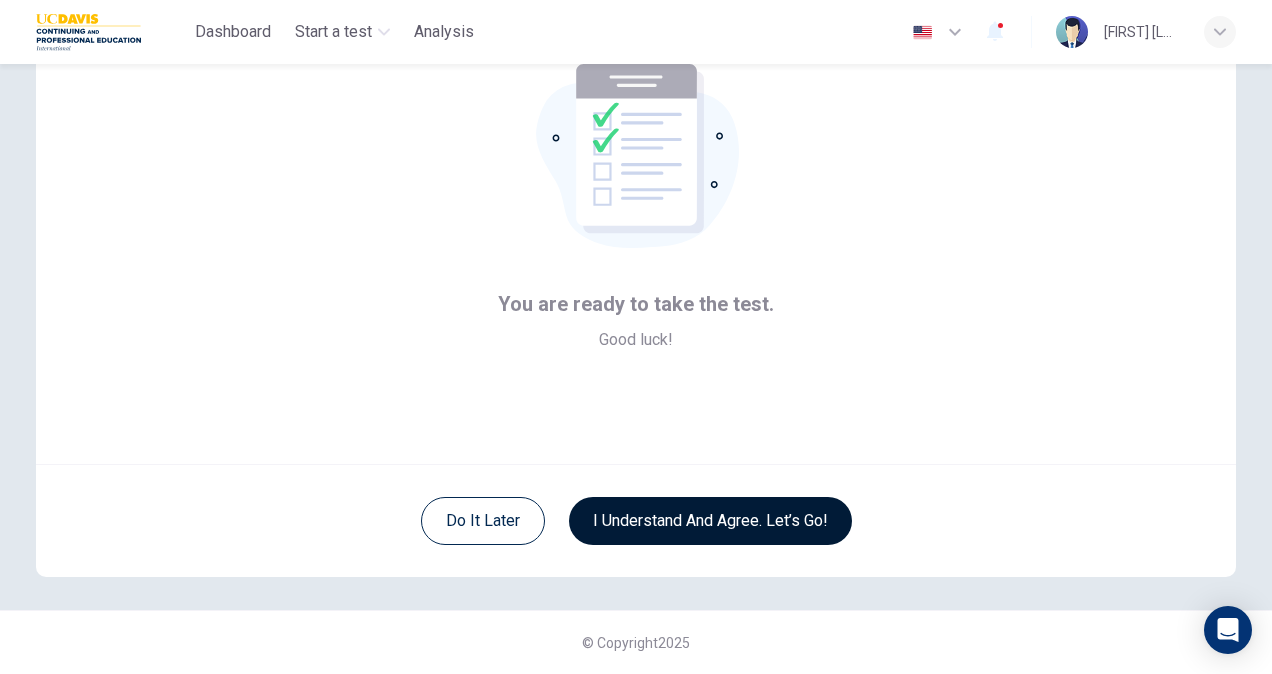 scroll, scrollTop: 120, scrollLeft: 0, axis: vertical 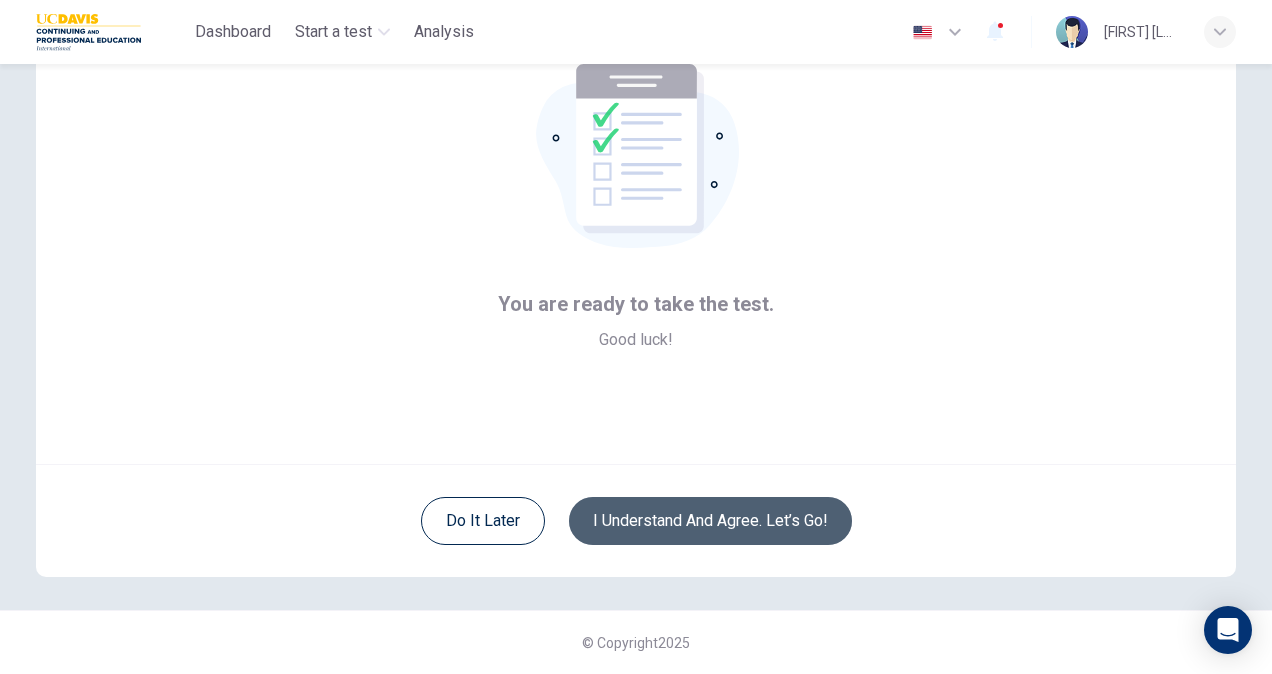 click on "I understand and agree. Let’s go!" at bounding box center (710, 521) 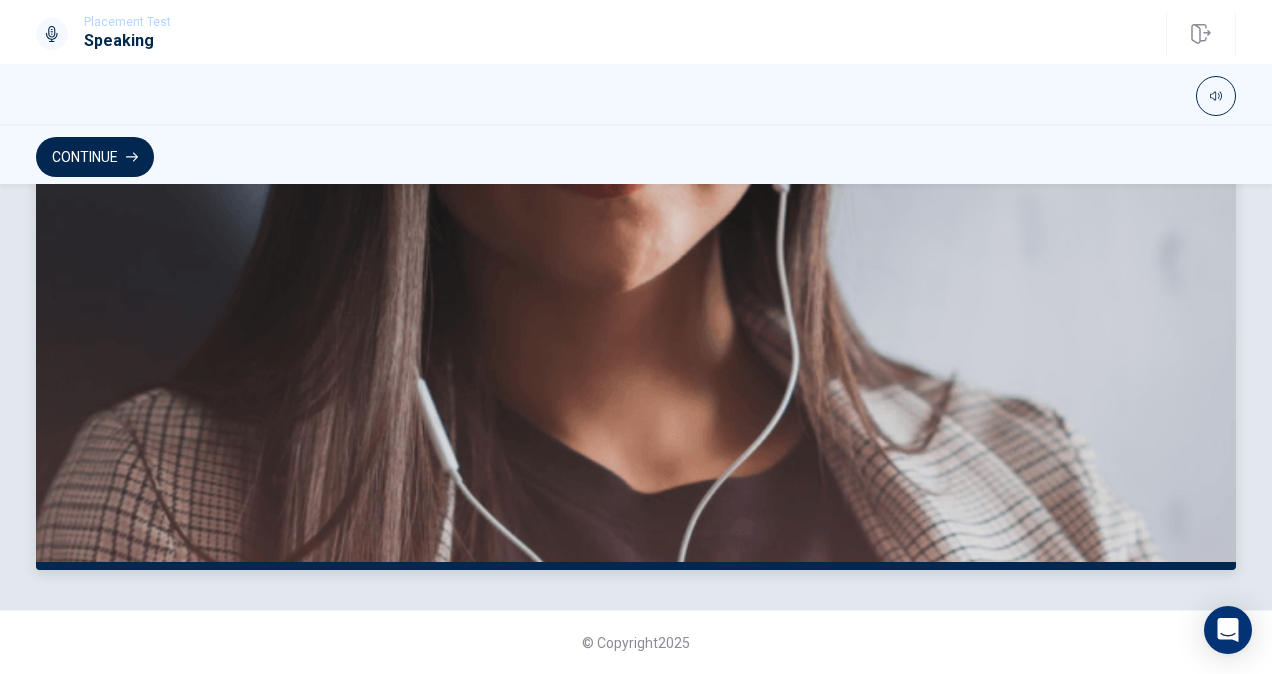scroll, scrollTop: 0, scrollLeft: 0, axis: both 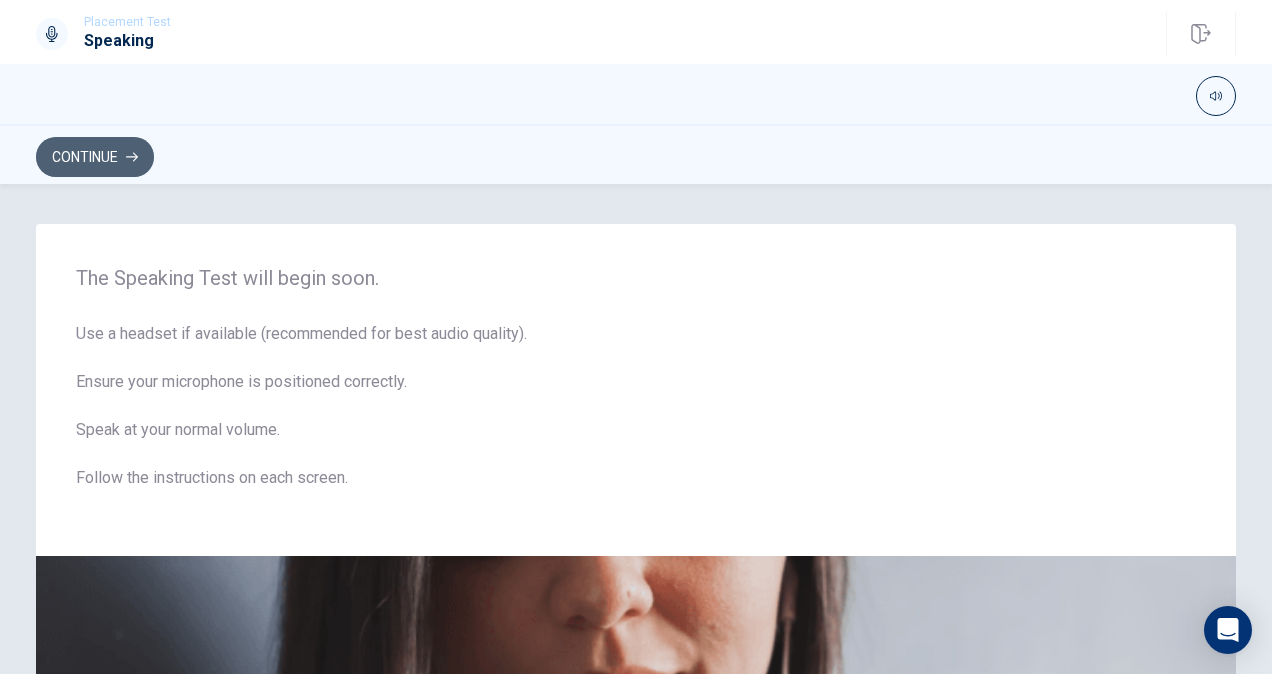 click on "Continue" at bounding box center (95, 157) 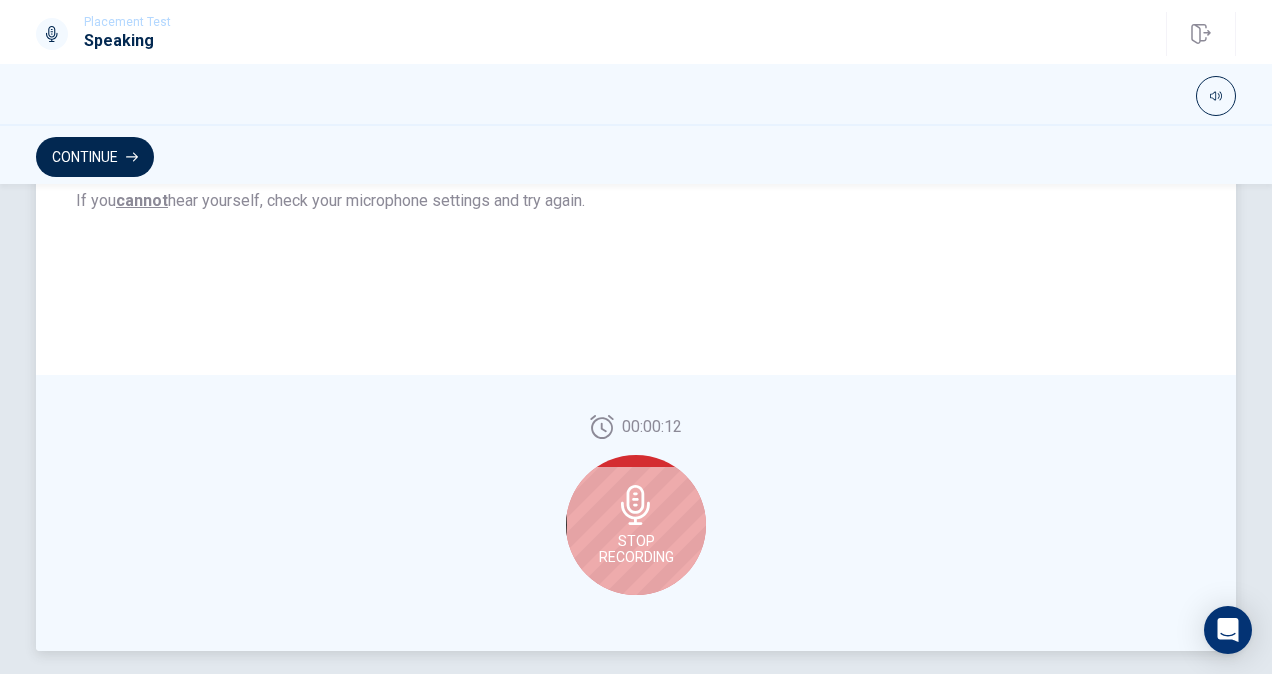 scroll, scrollTop: 503, scrollLeft: 0, axis: vertical 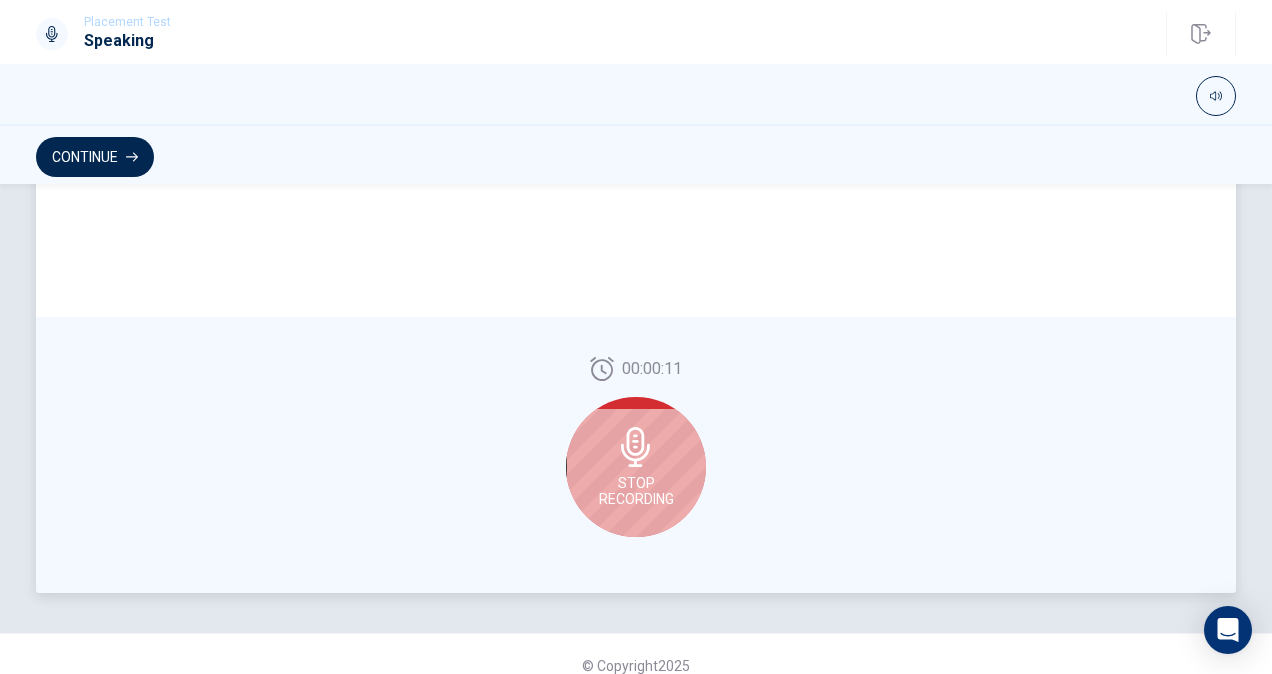 click on "Stop   Recording" at bounding box center [636, 491] 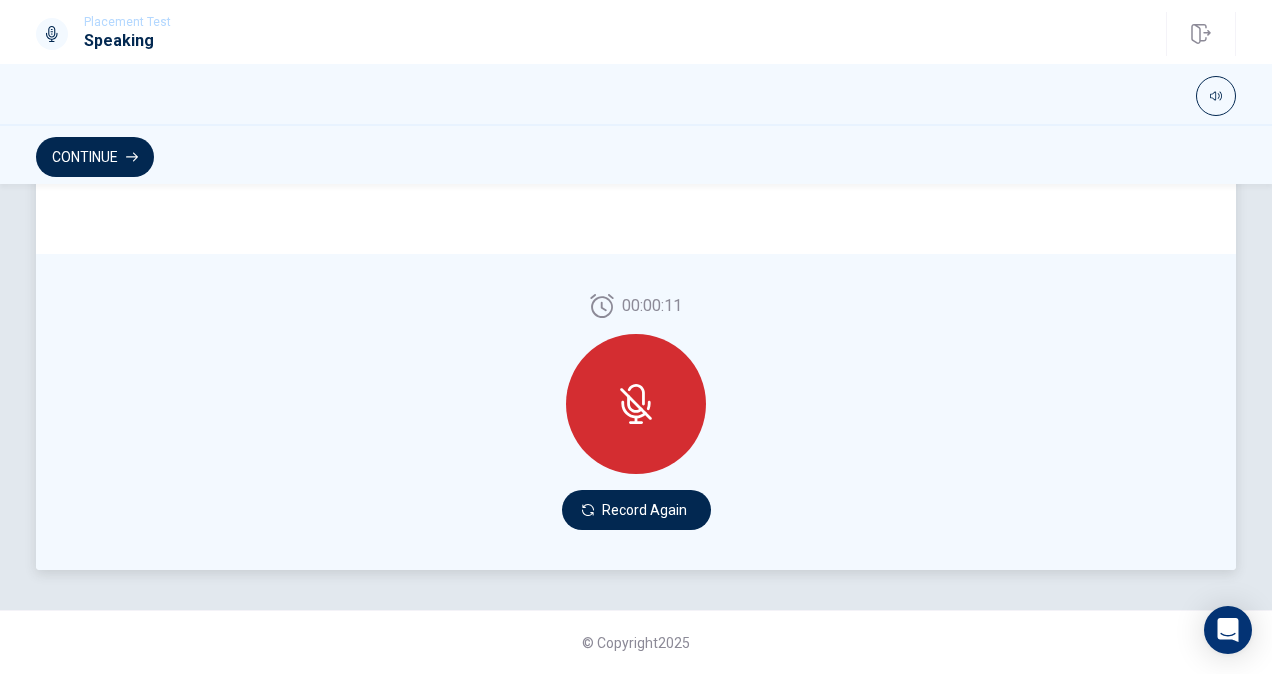 scroll, scrollTop: 510, scrollLeft: 0, axis: vertical 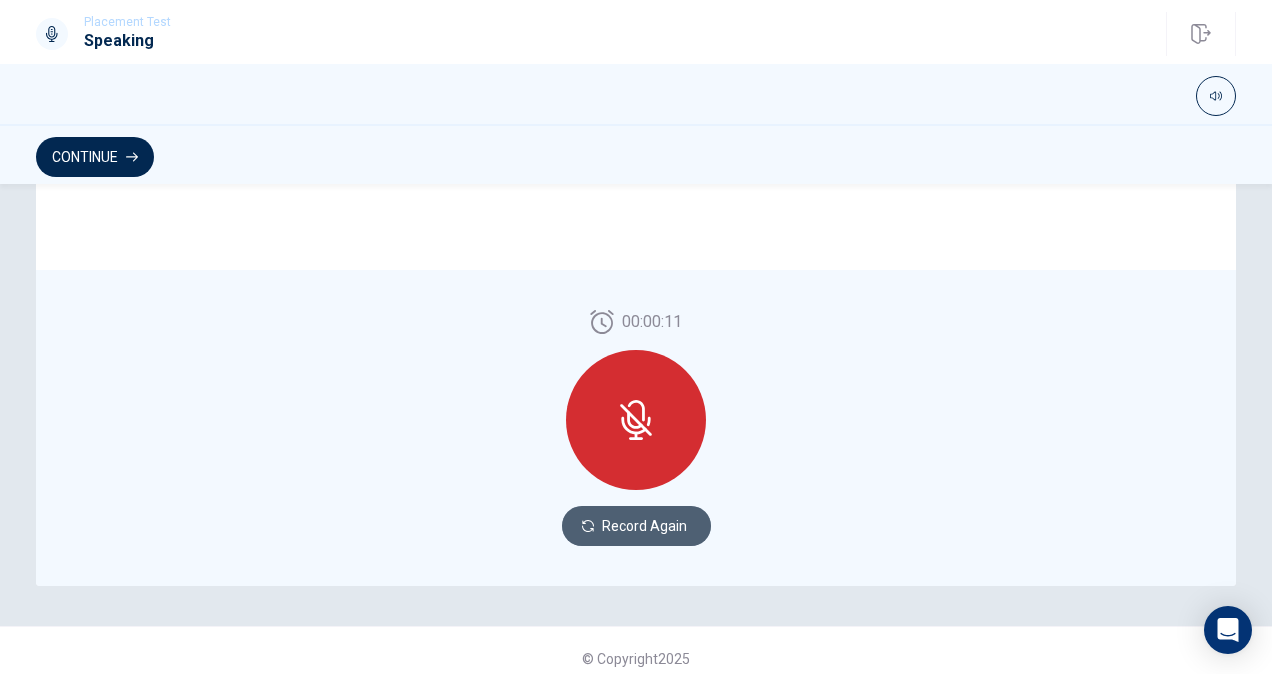 click on "Record Again" at bounding box center (636, 526) 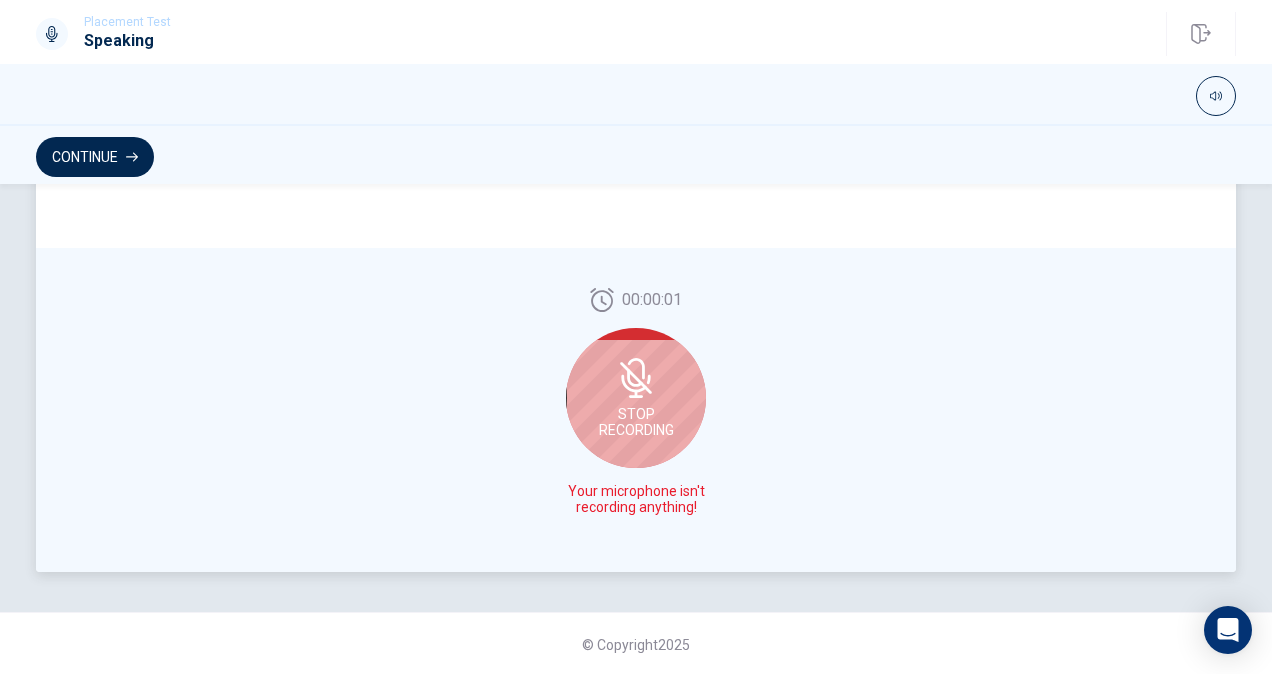 scroll, scrollTop: 526, scrollLeft: 0, axis: vertical 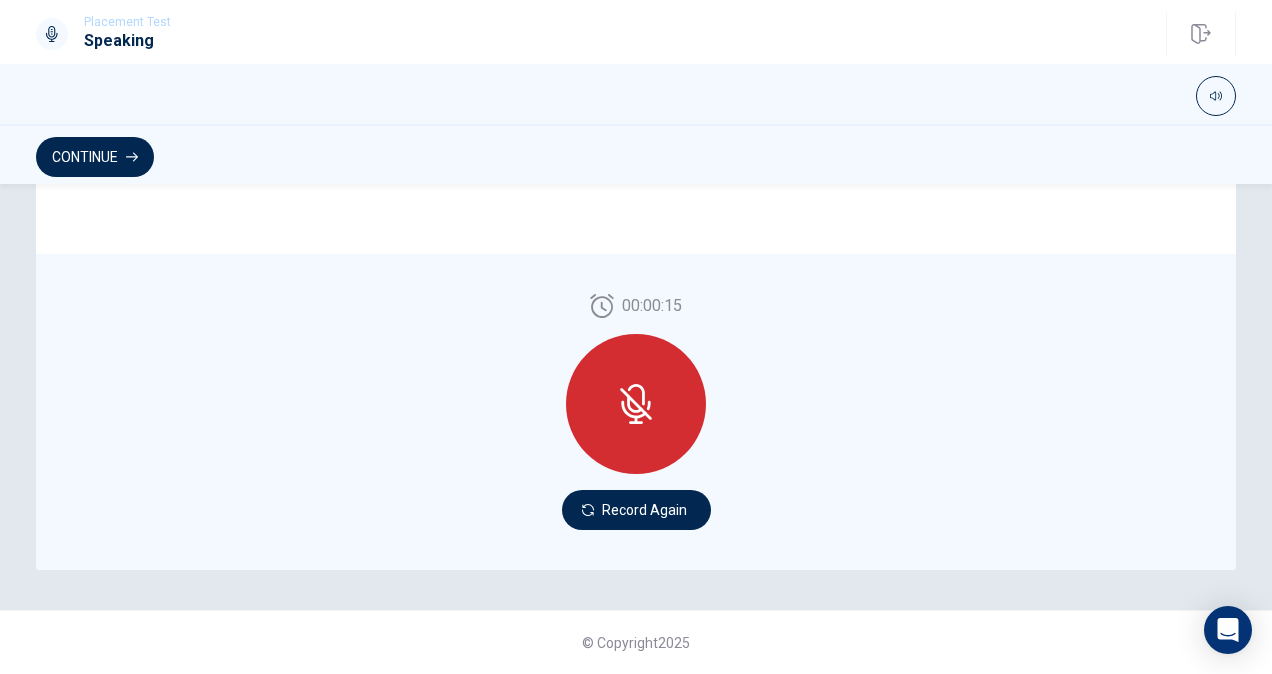 click at bounding box center (636, 404) 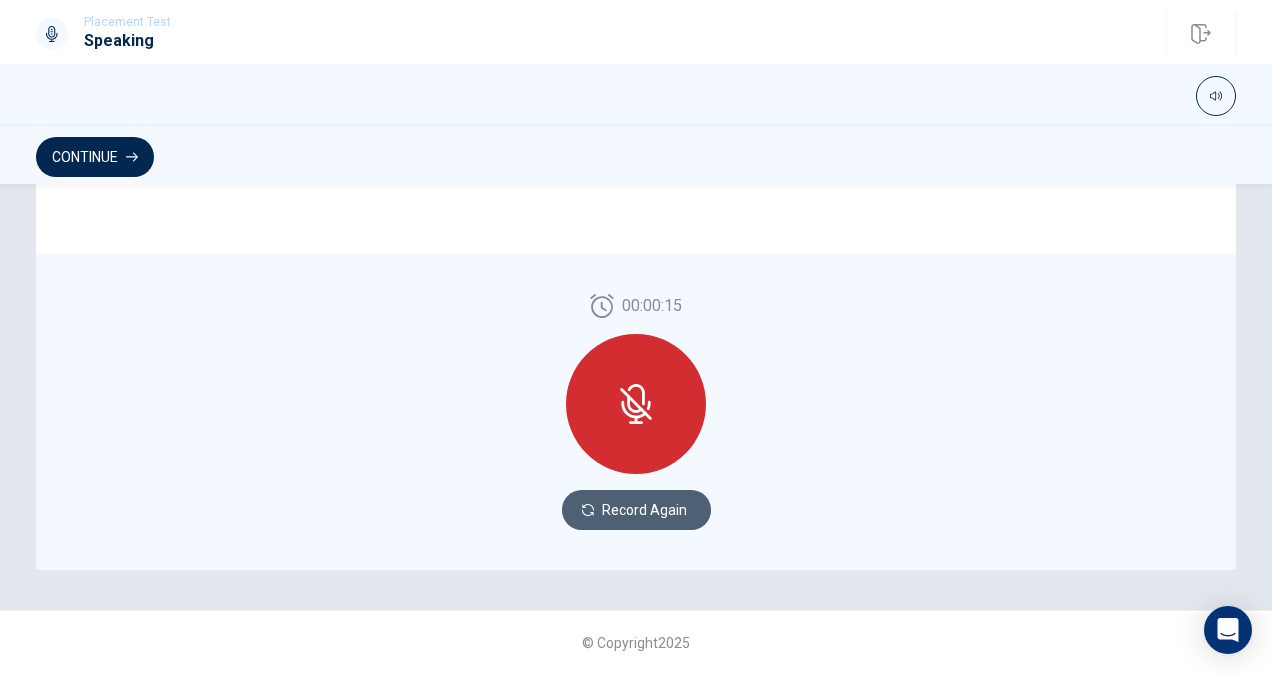click on "Record Again" at bounding box center (636, 510) 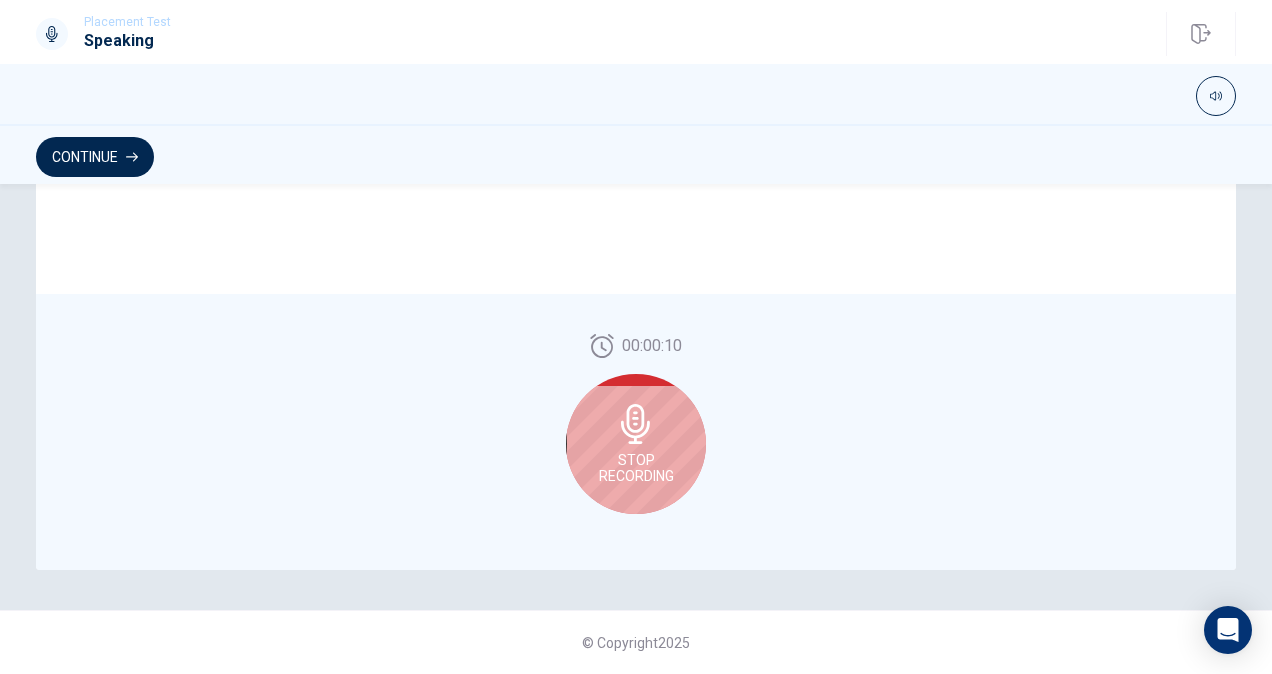 click on "Stop   Recording" at bounding box center (636, 468) 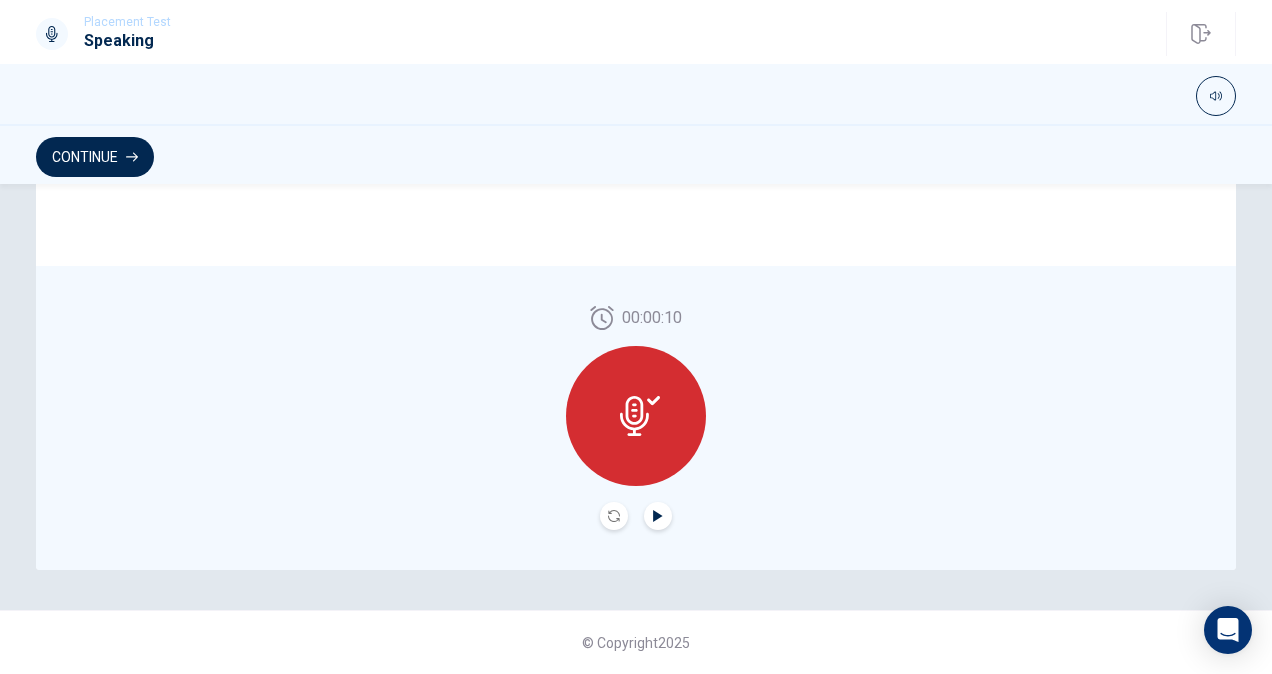 click 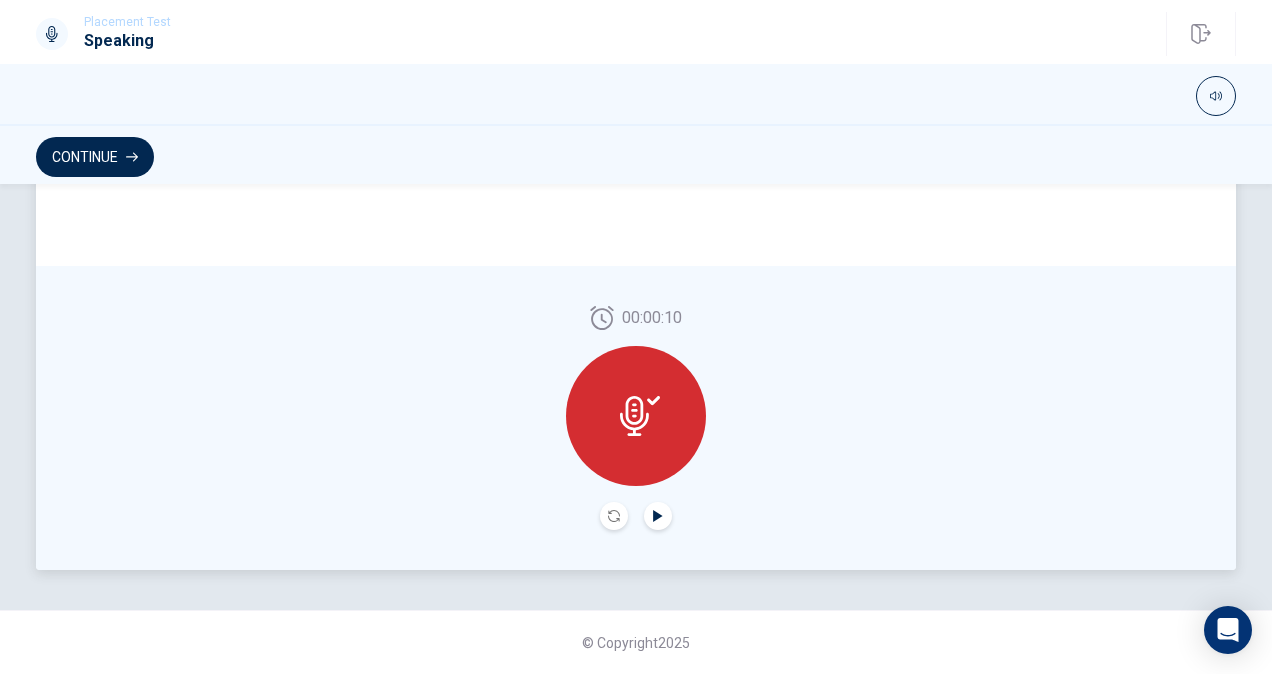 scroll, scrollTop: 0, scrollLeft: 0, axis: both 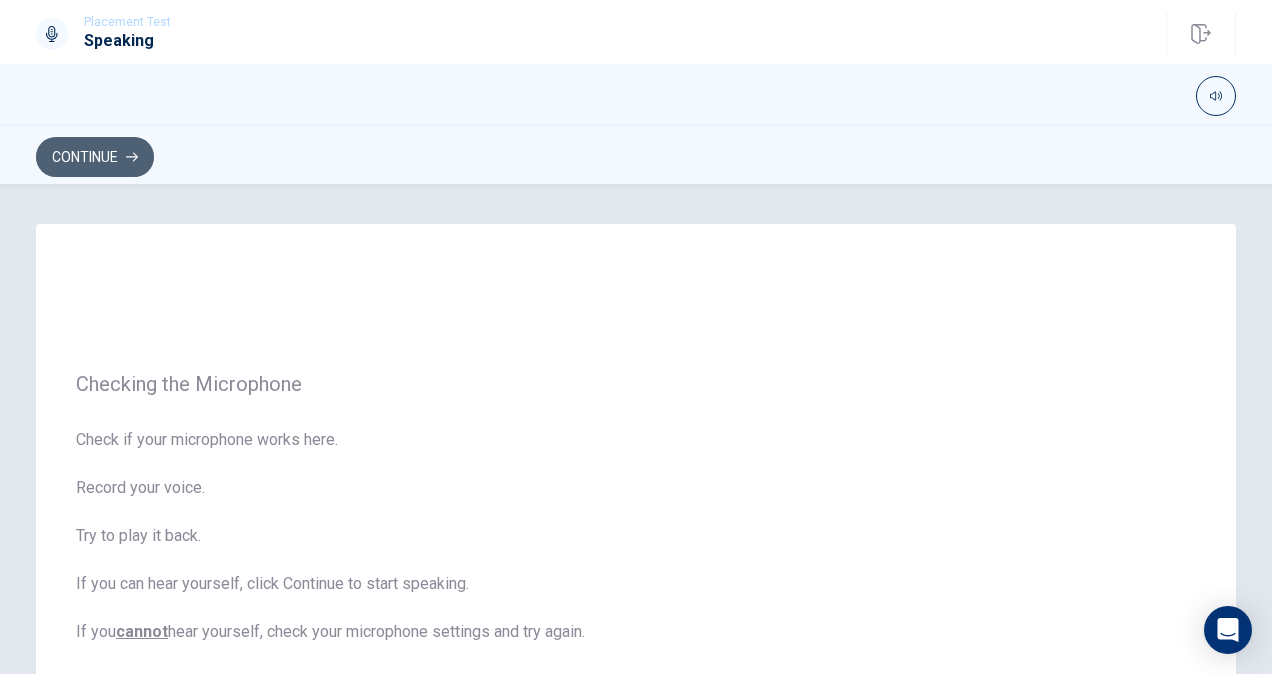 click on "Continue" at bounding box center [95, 157] 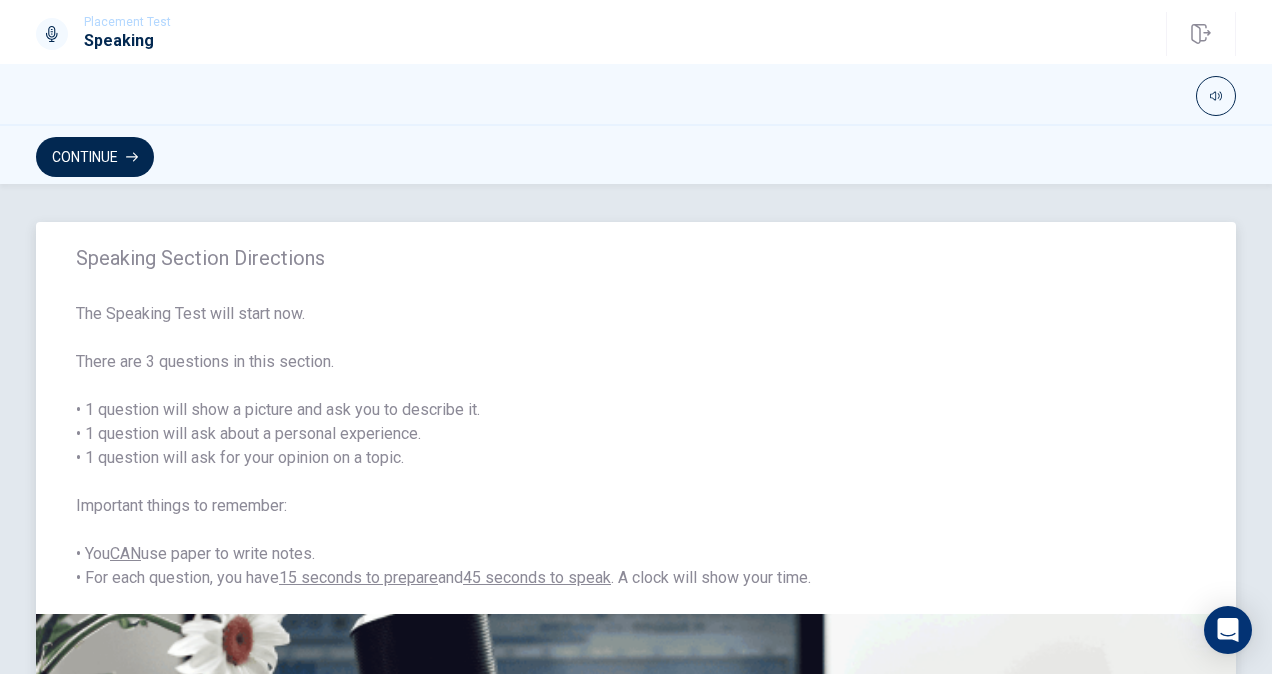 scroll, scrollTop: 0, scrollLeft: 0, axis: both 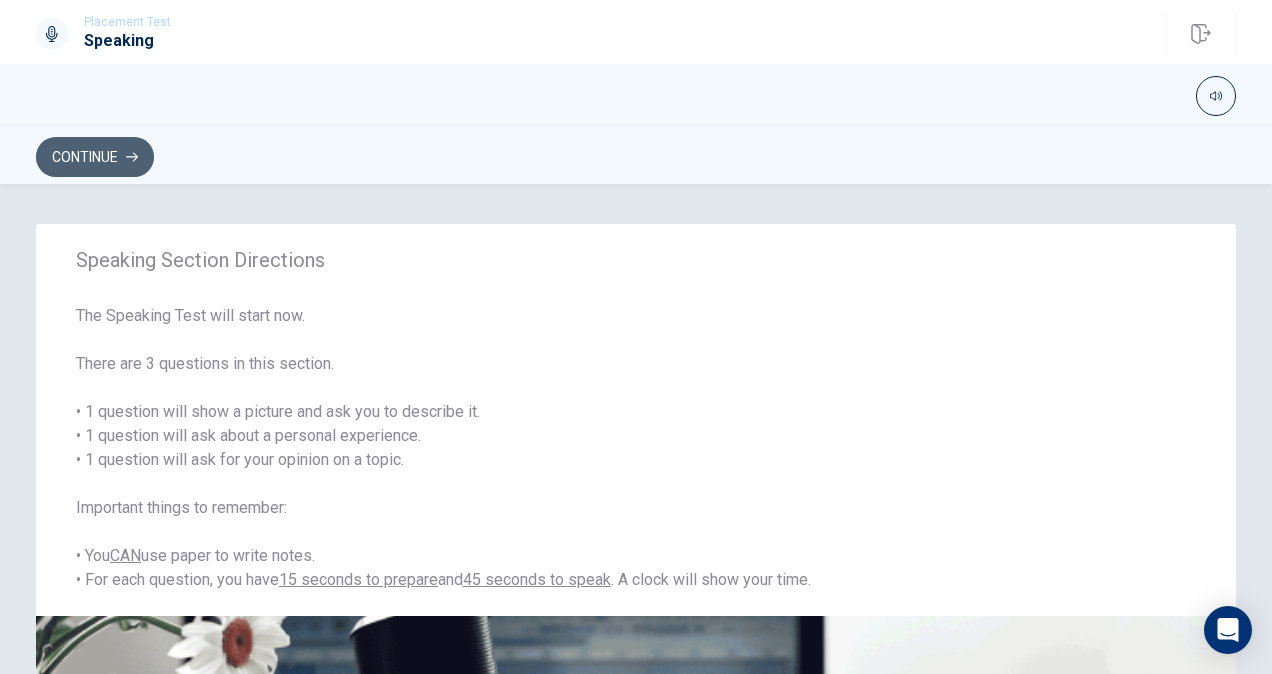click 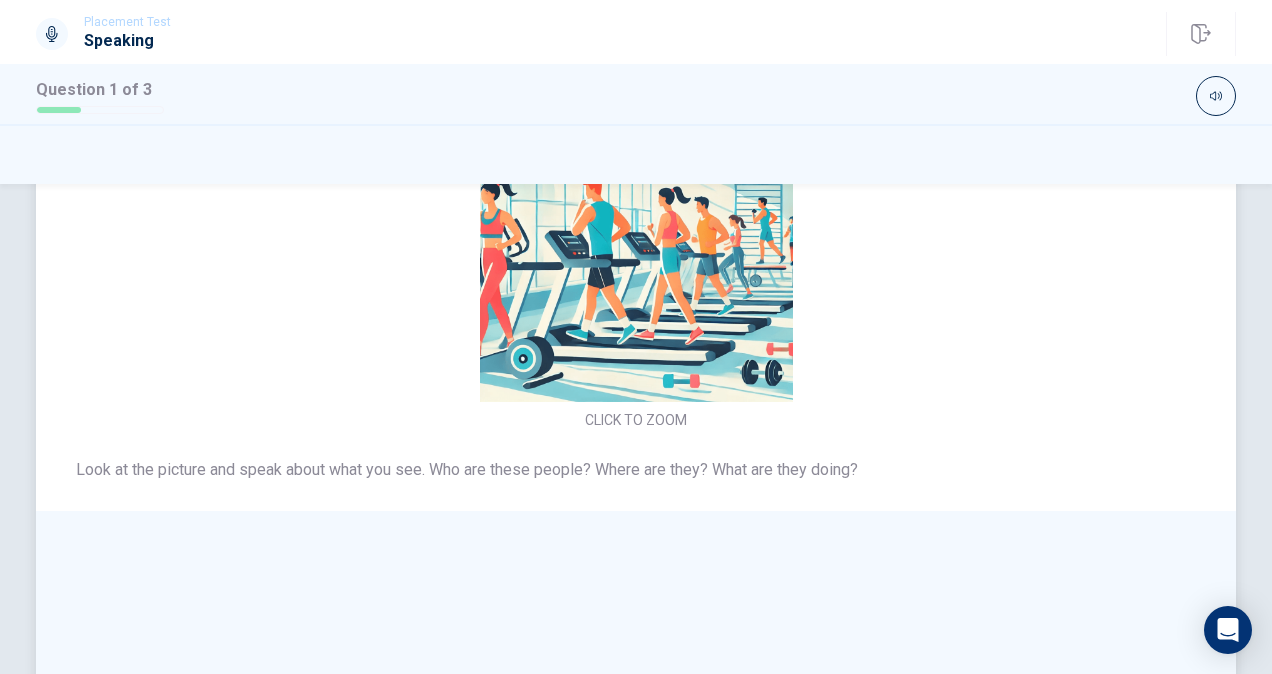 scroll, scrollTop: 0, scrollLeft: 0, axis: both 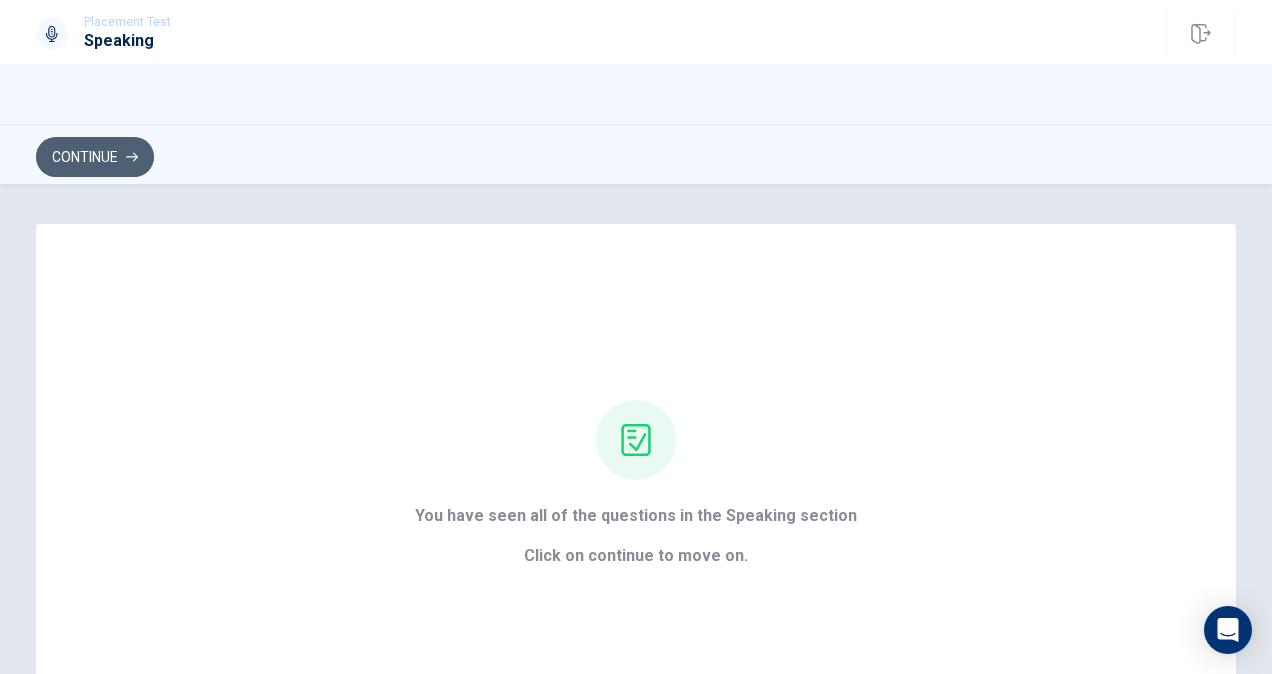 click on "Continue" at bounding box center [95, 157] 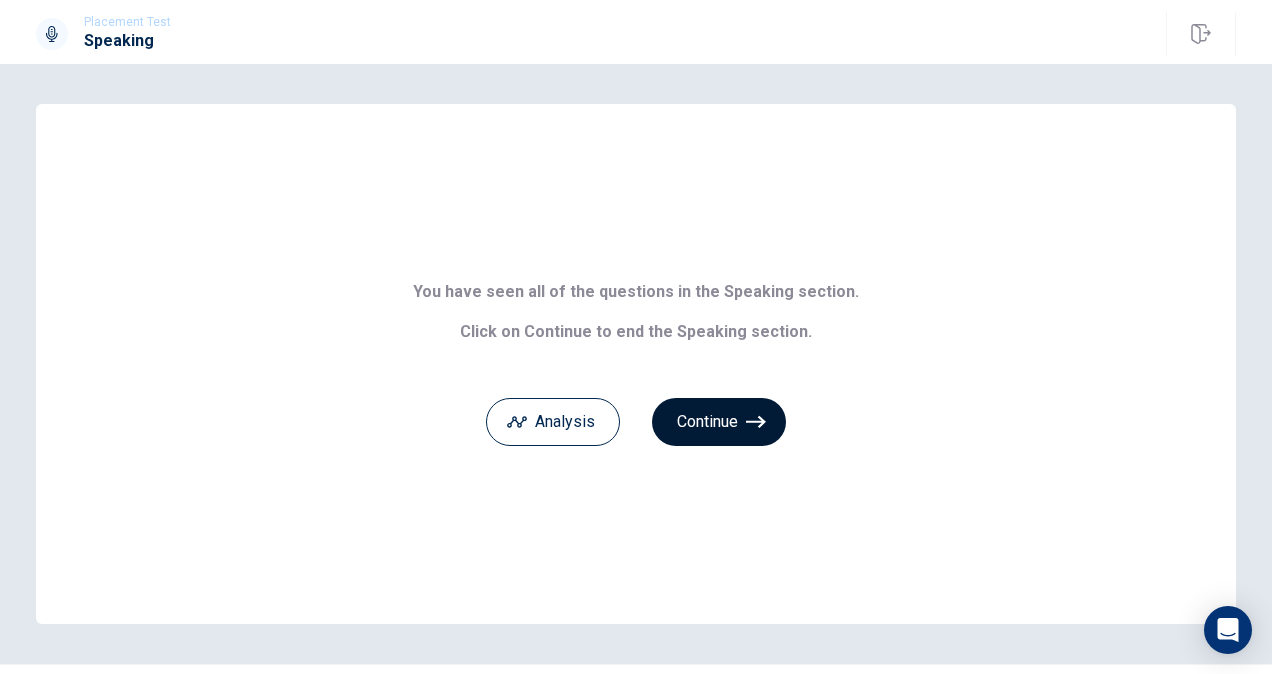 click on "Continue" at bounding box center [719, 422] 